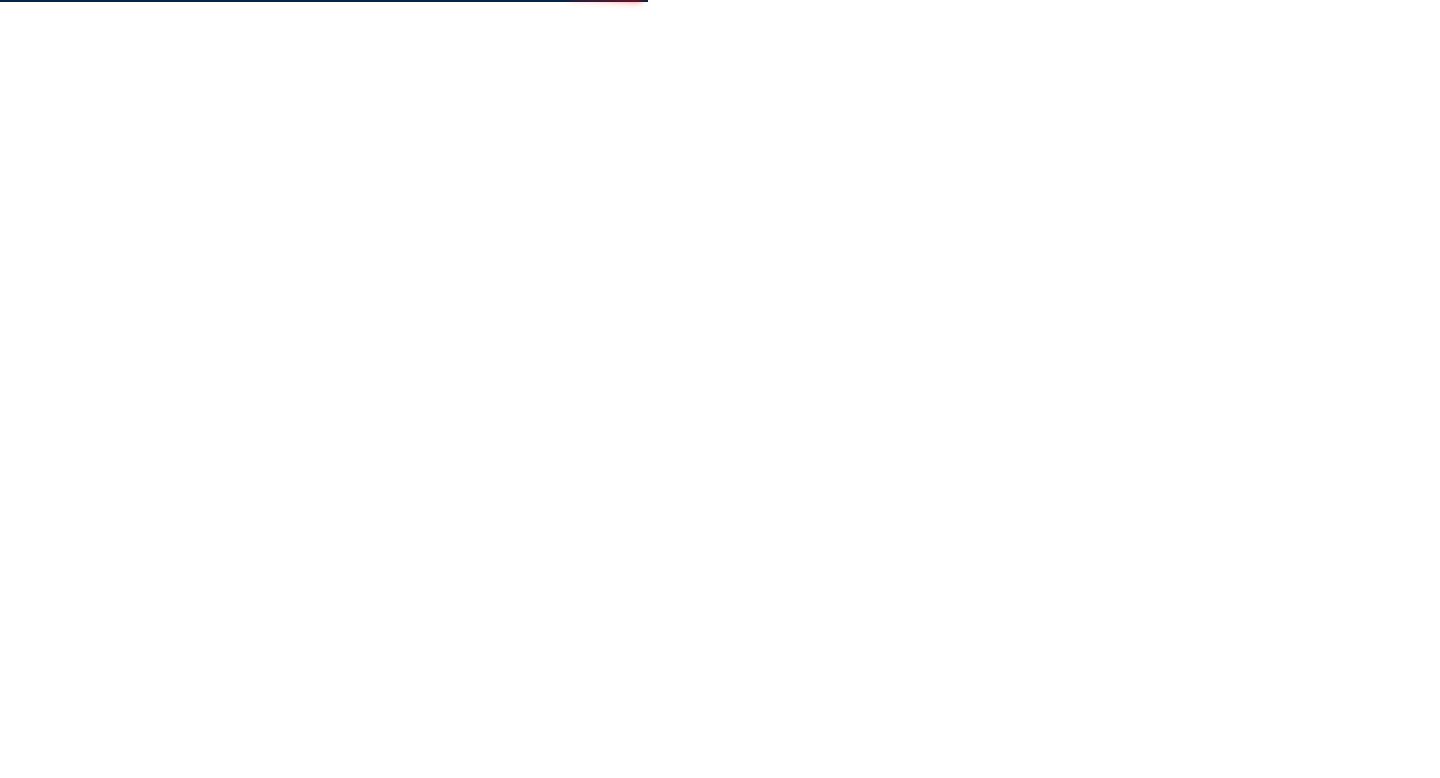 scroll, scrollTop: 0, scrollLeft: 0, axis: both 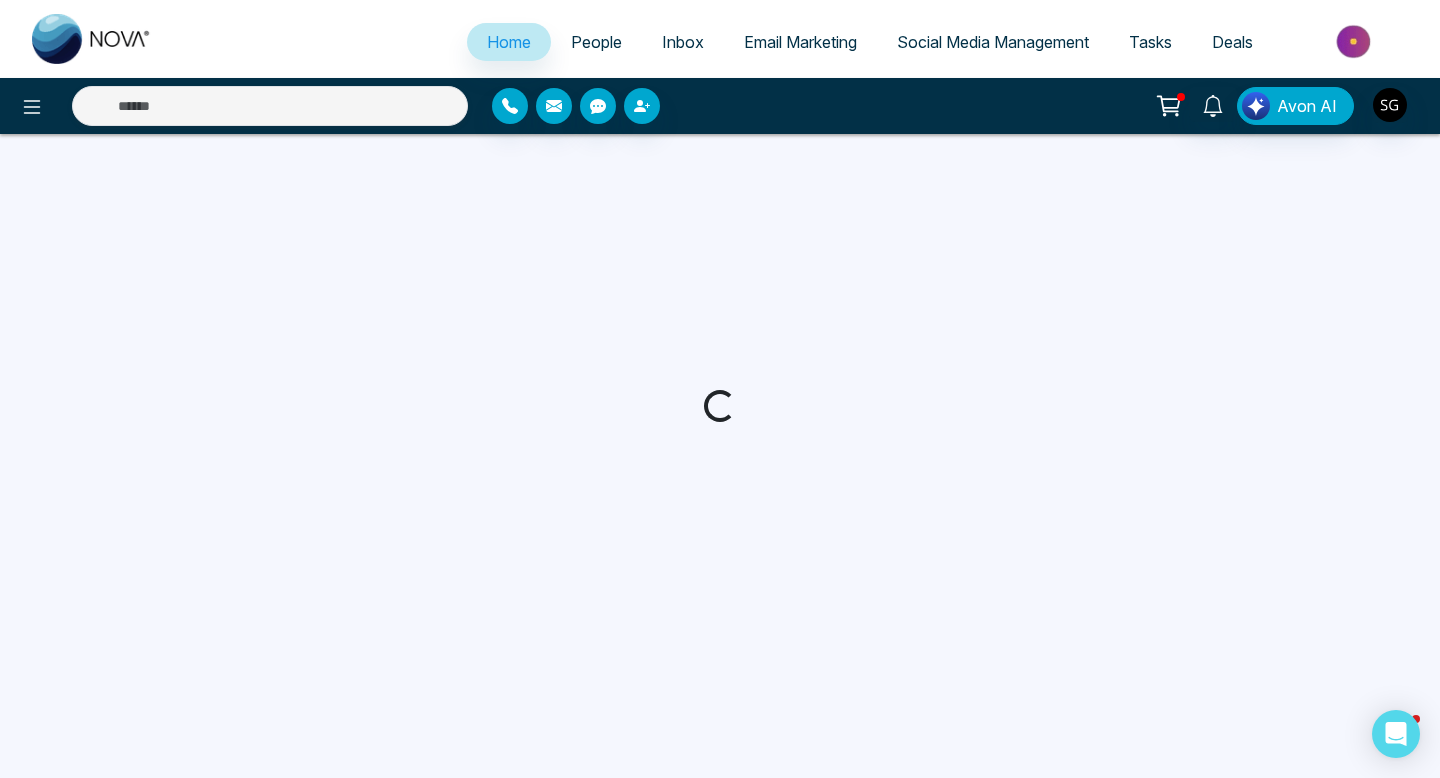 select on "*" 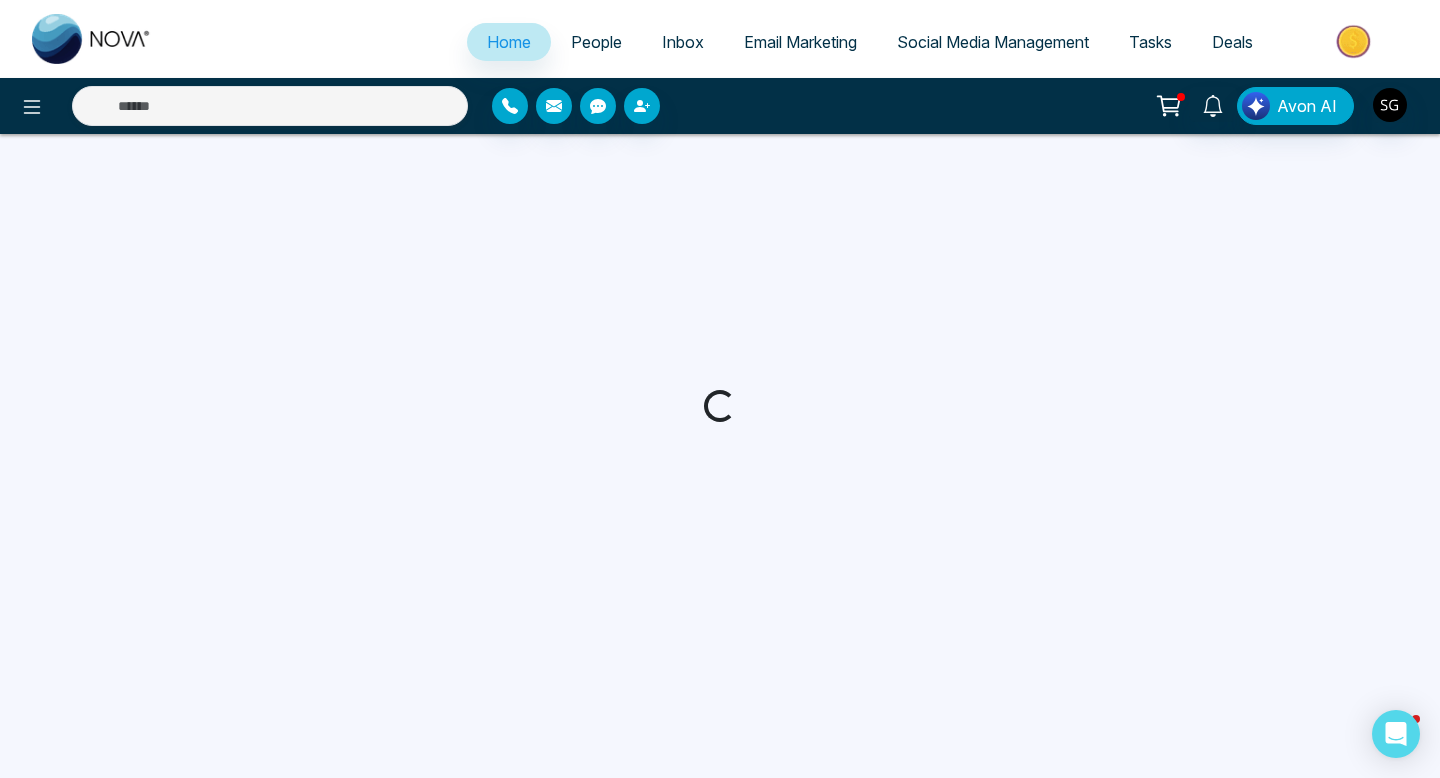 select on "*" 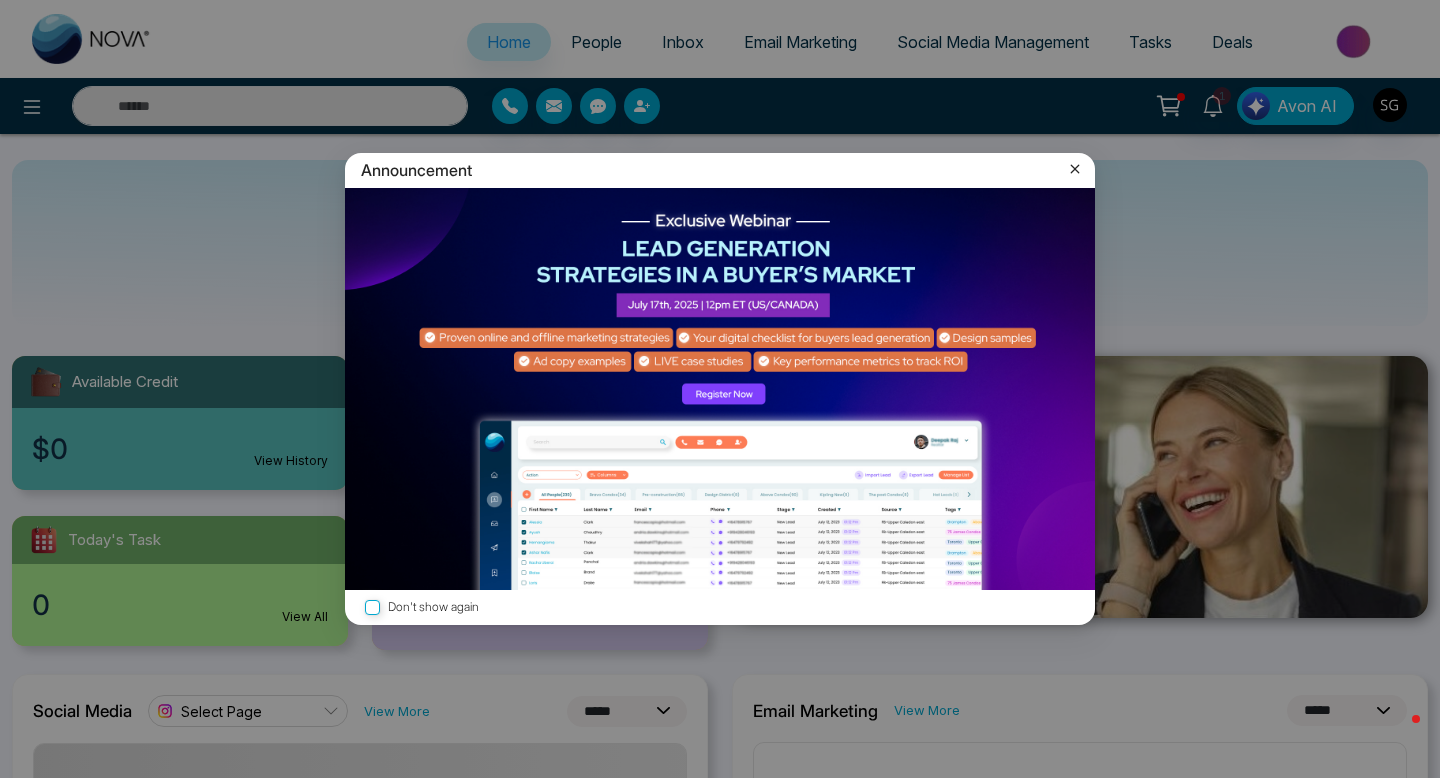 click 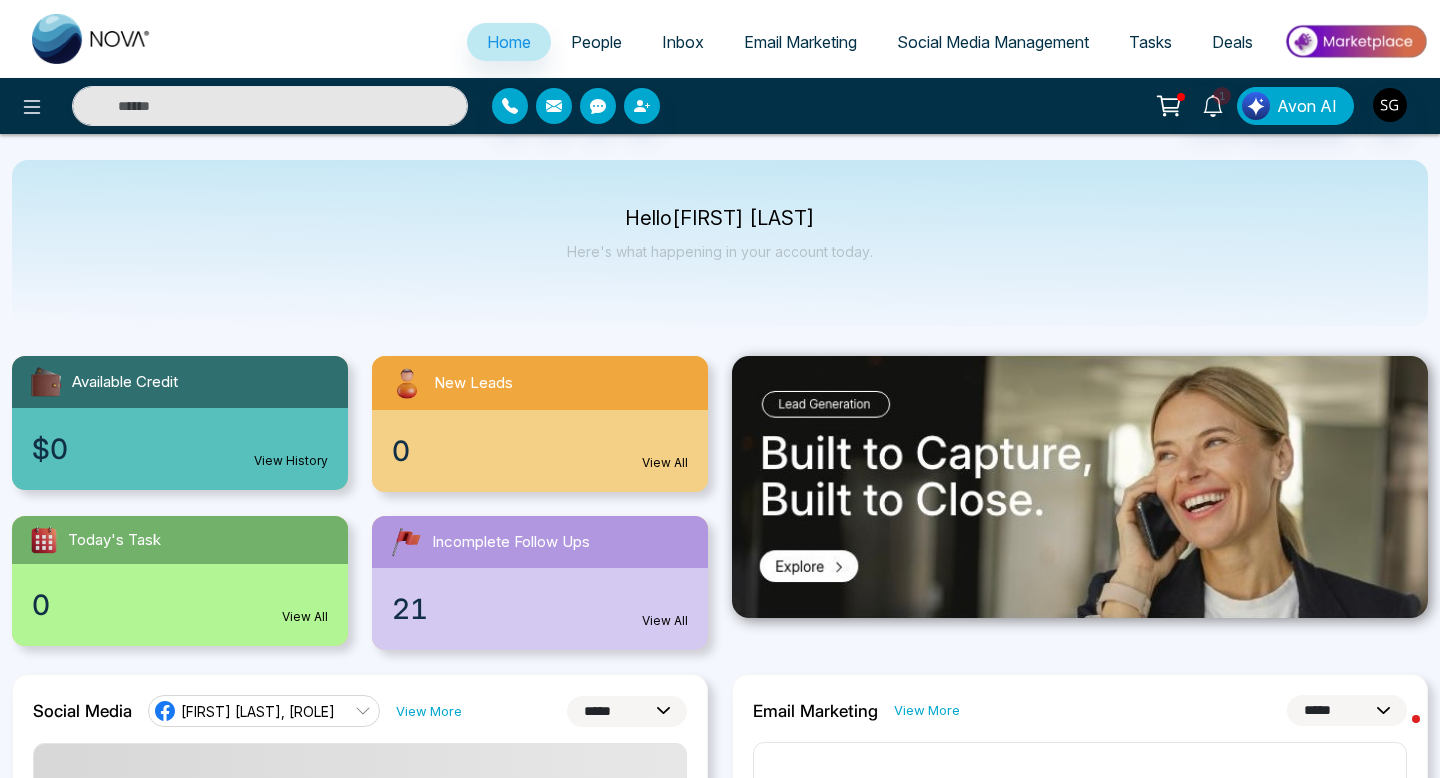 click on "Email Marketing" at bounding box center [800, 42] 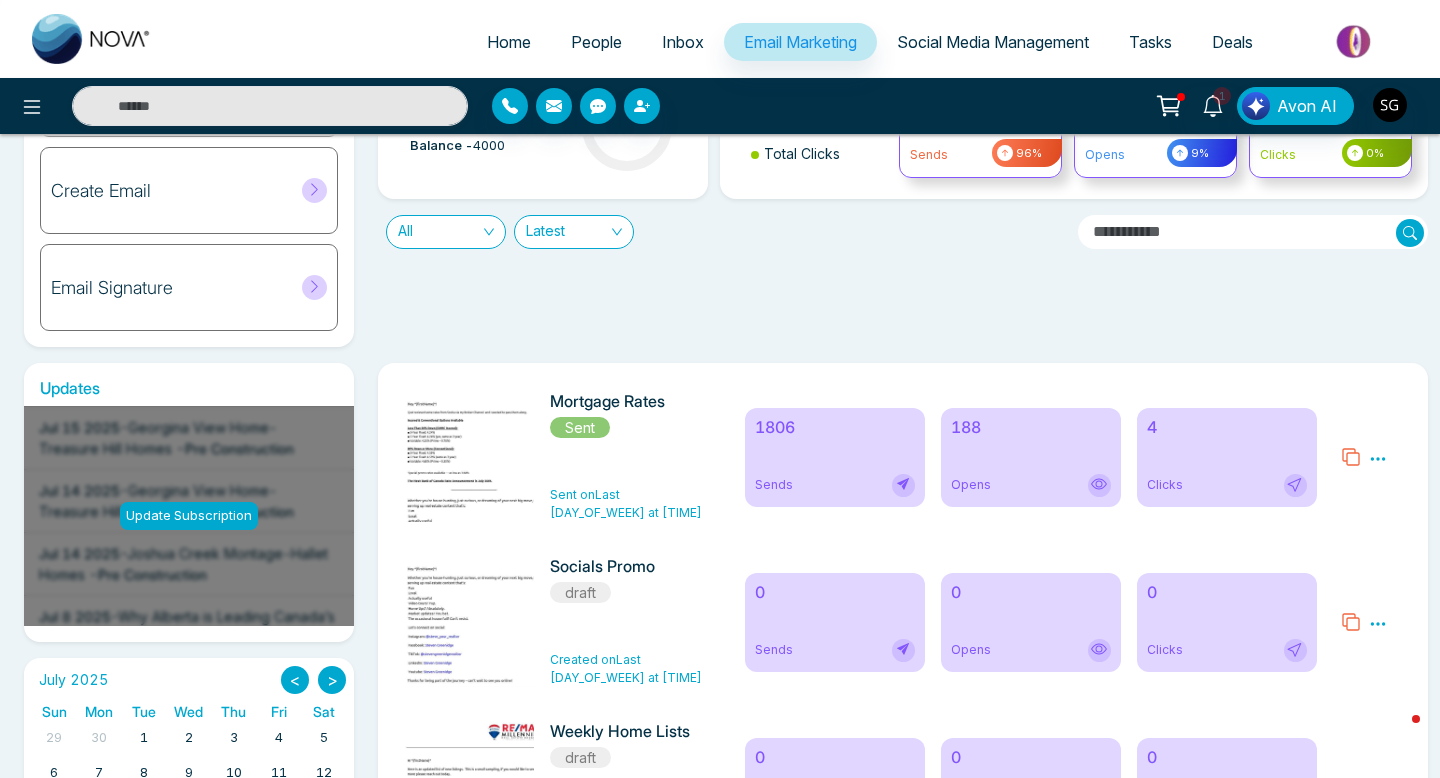 scroll, scrollTop: 169, scrollLeft: 0, axis: vertical 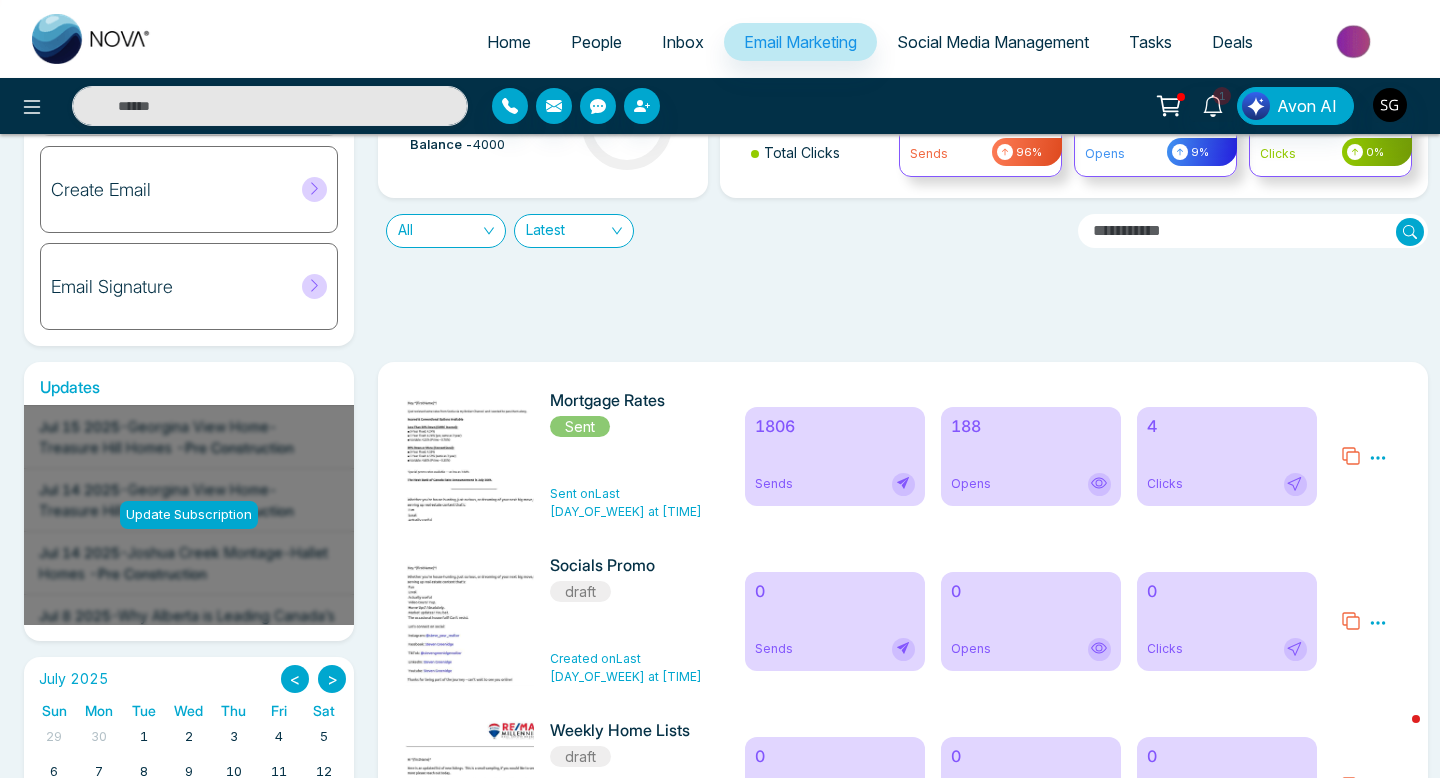 click at bounding box center [474, 542] 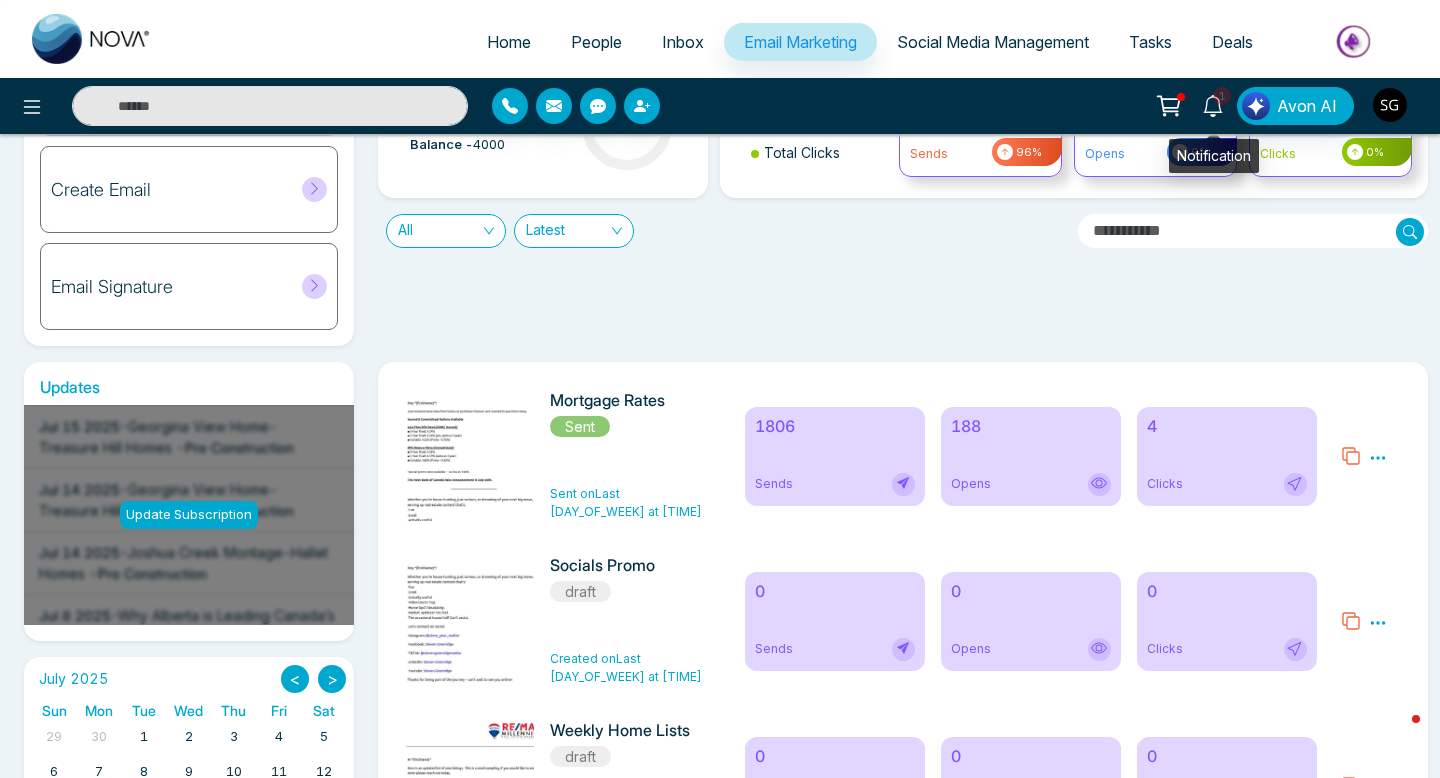 click 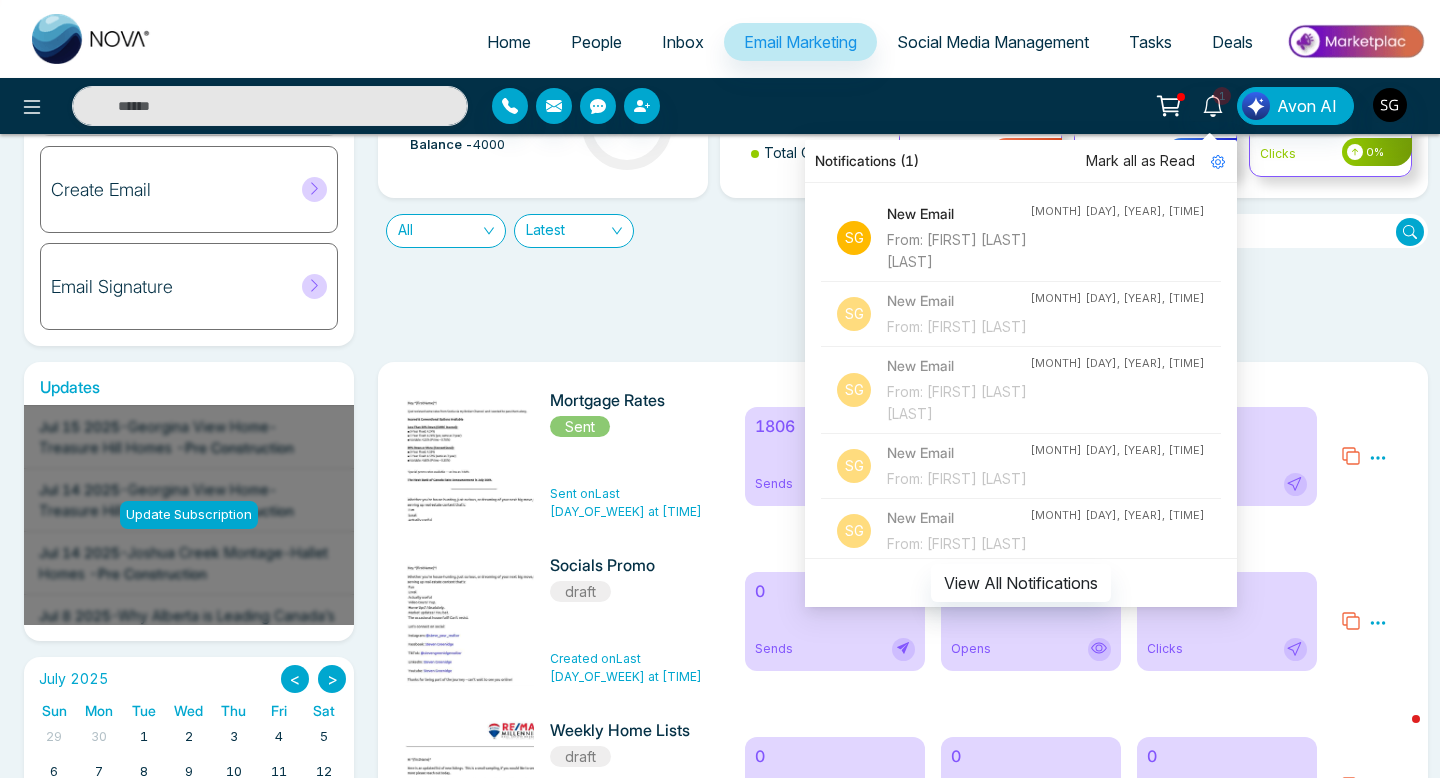 click on "From: Pradeep Ram Gupta" at bounding box center [958, 251] 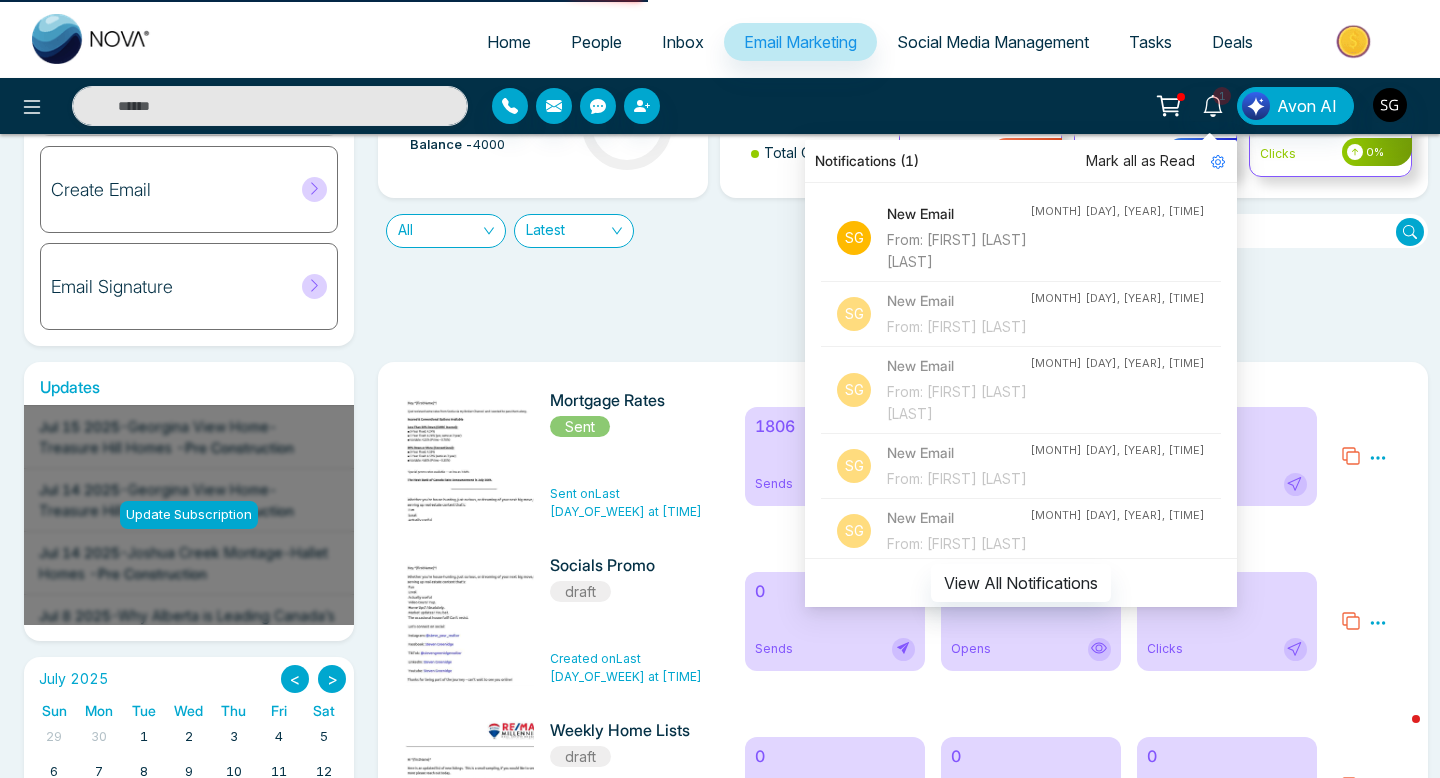 scroll, scrollTop: 0, scrollLeft: 0, axis: both 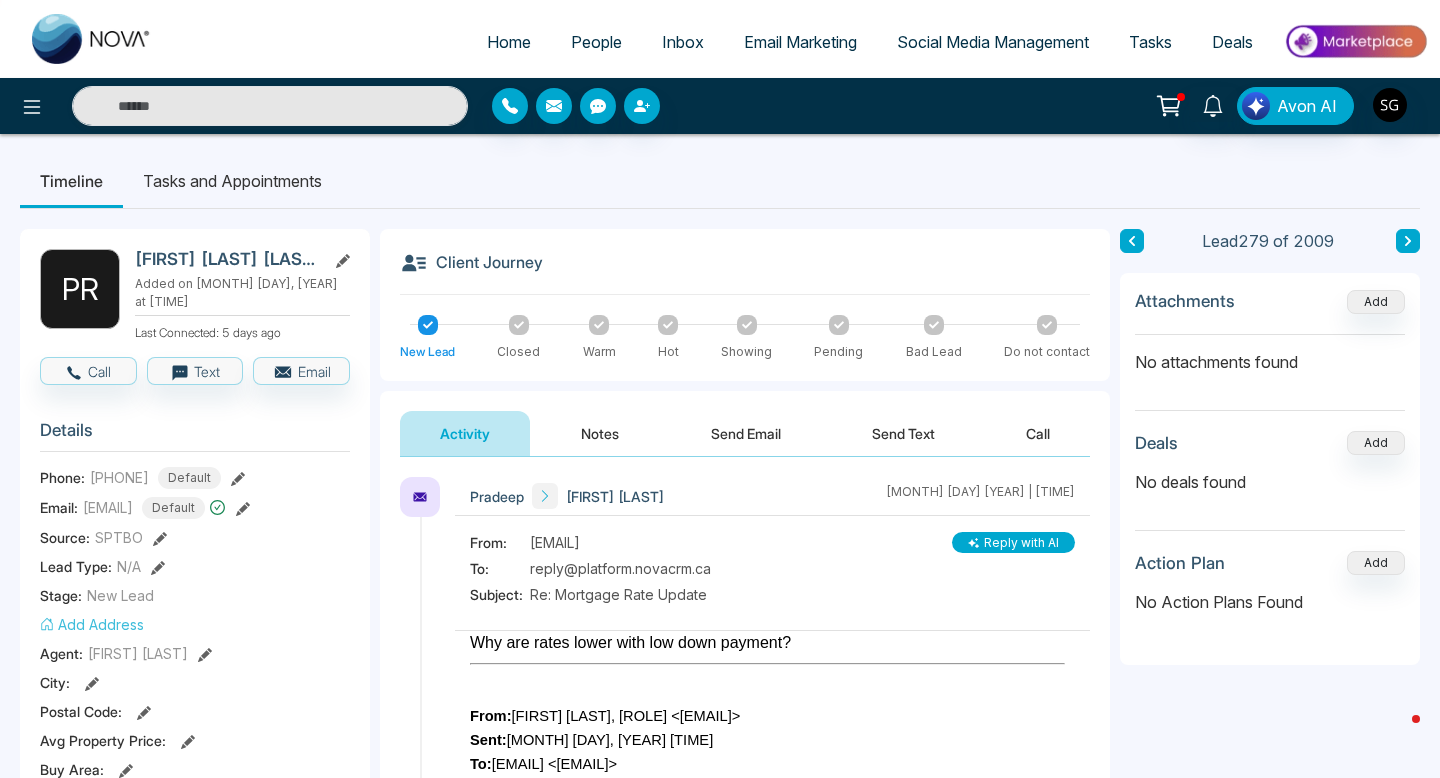 click on "Why are rates lower with low down payment?" at bounding box center [772, 643] 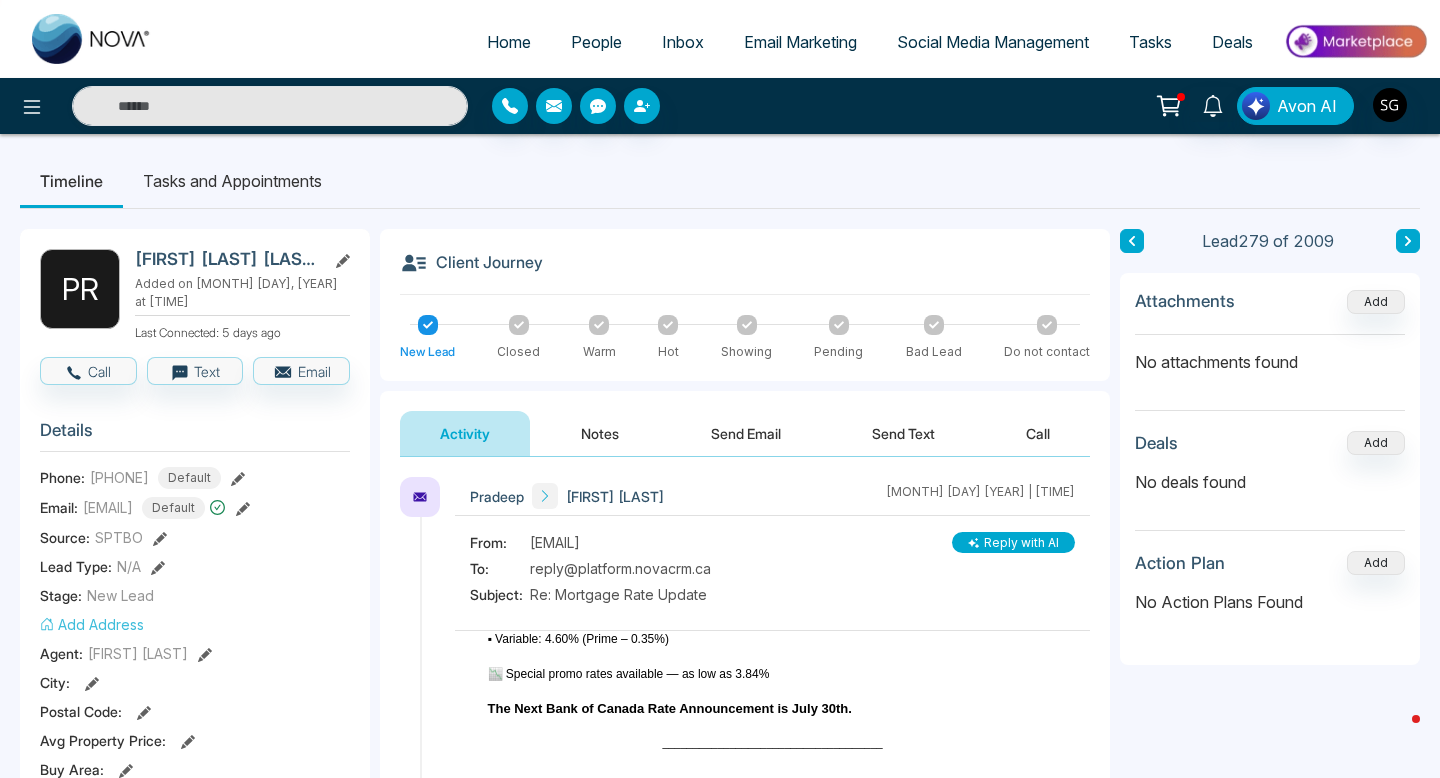 scroll, scrollTop: 489, scrollLeft: 0, axis: vertical 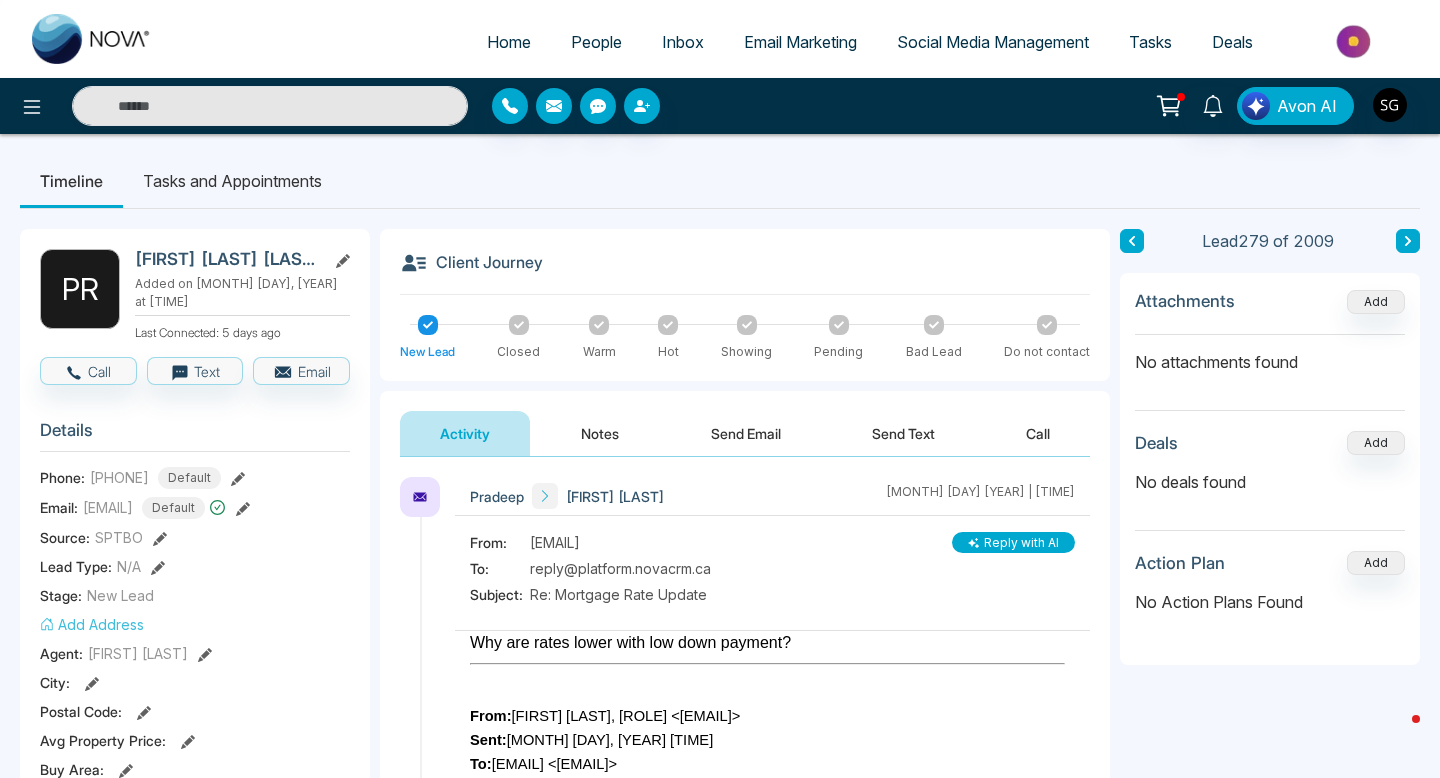 click on "reply@platform.novacrm.ca" at bounding box center [620, 568] 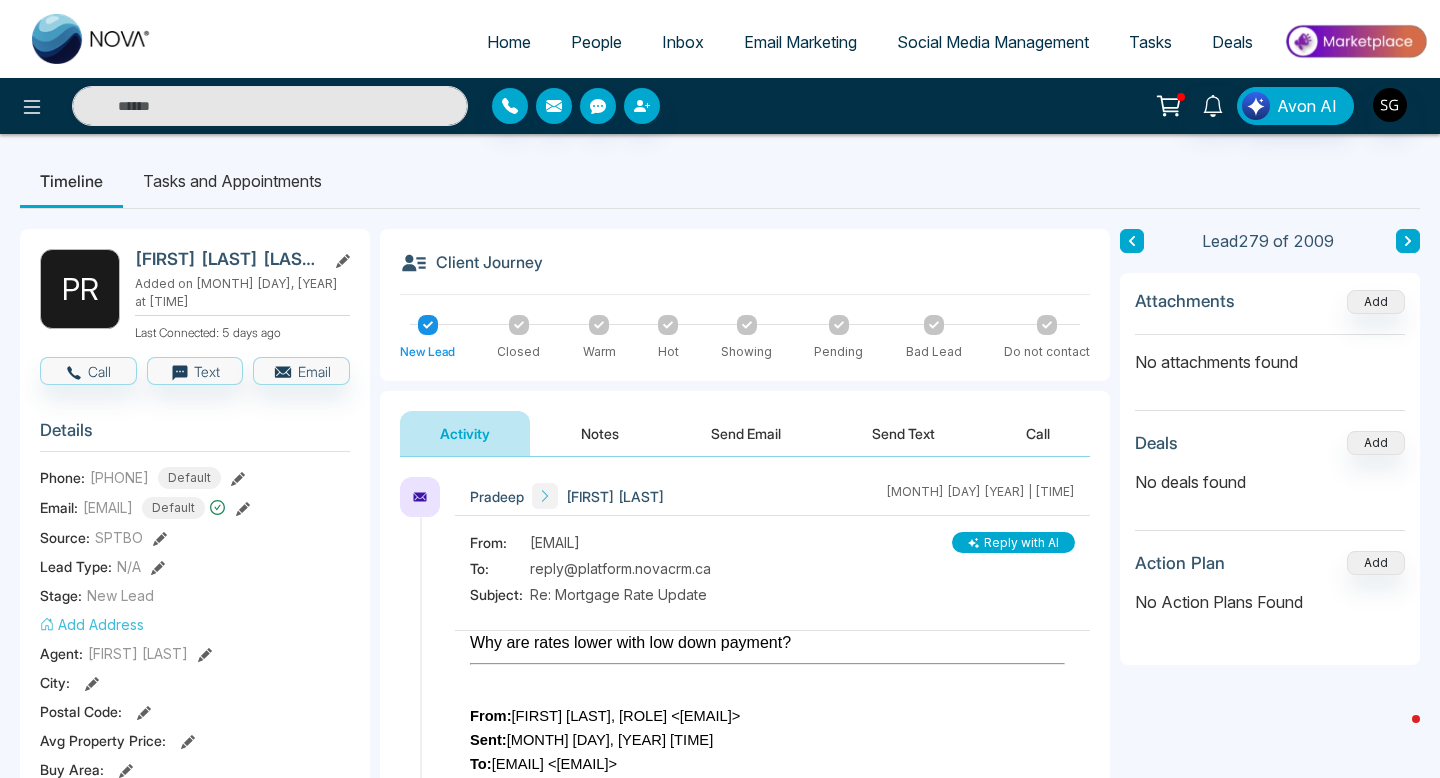 click on "From: ng_pg@hotmail.com To: reply@platform.novacrm.ca Subject: Re: Mortgage Rate Update" at bounding box center (590, 571) 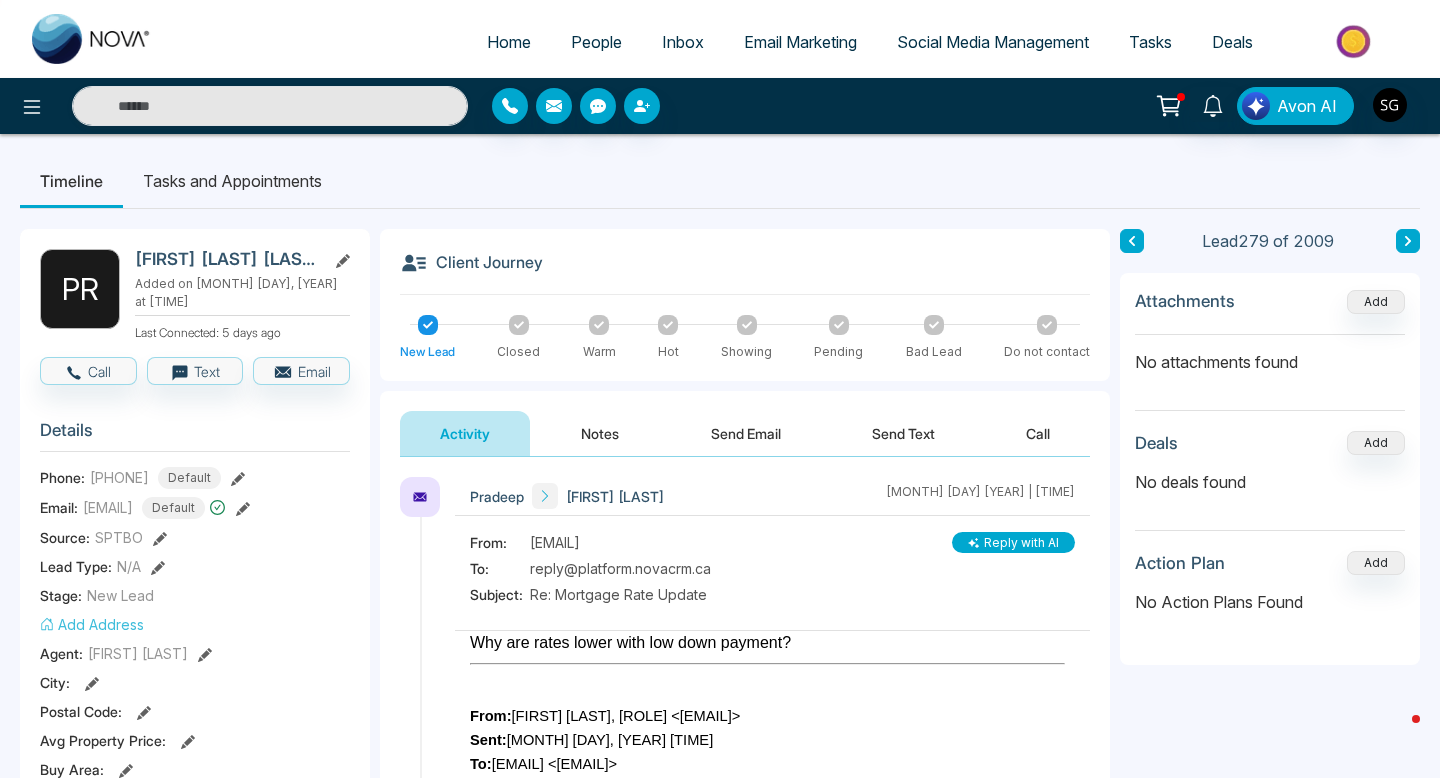 click 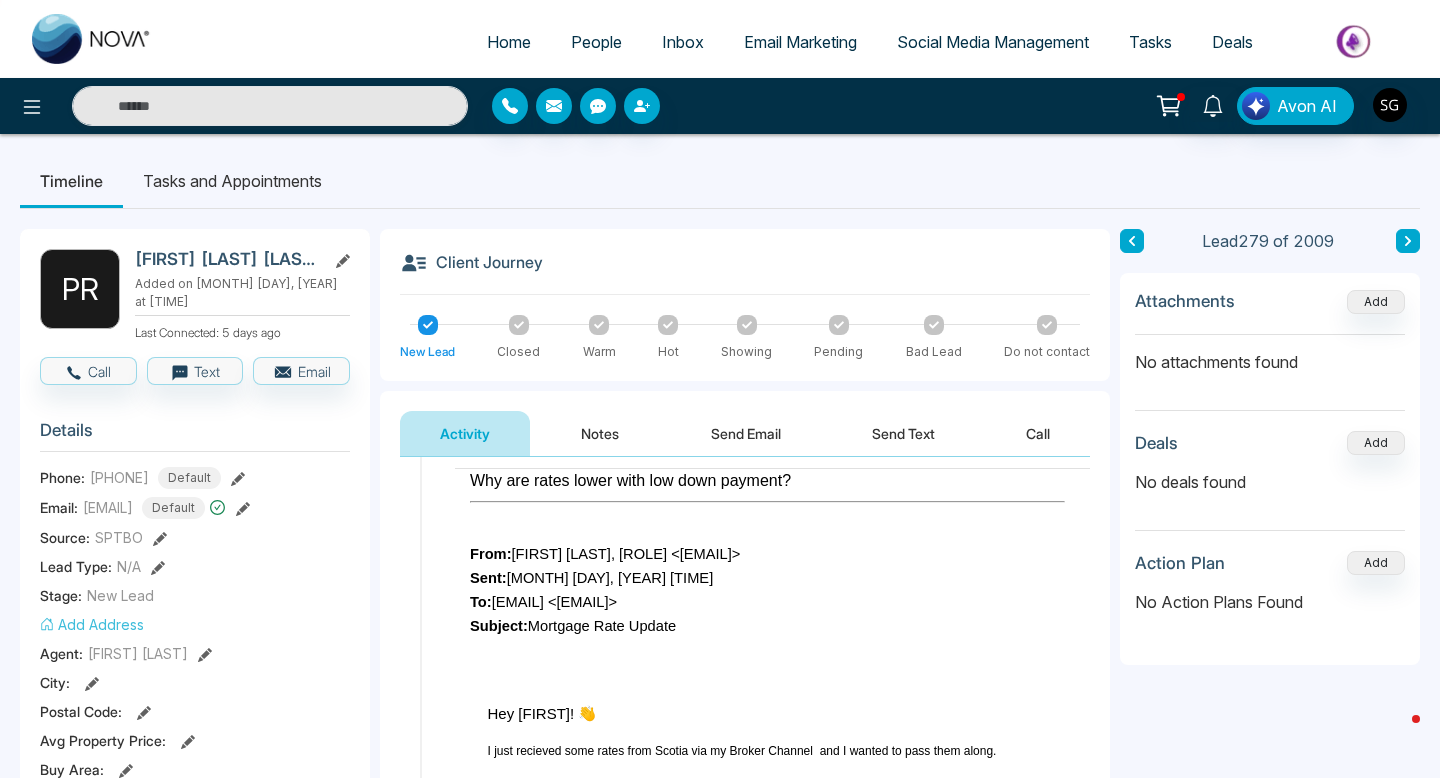 scroll, scrollTop: 166, scrollLeft: 0, axis: vertical 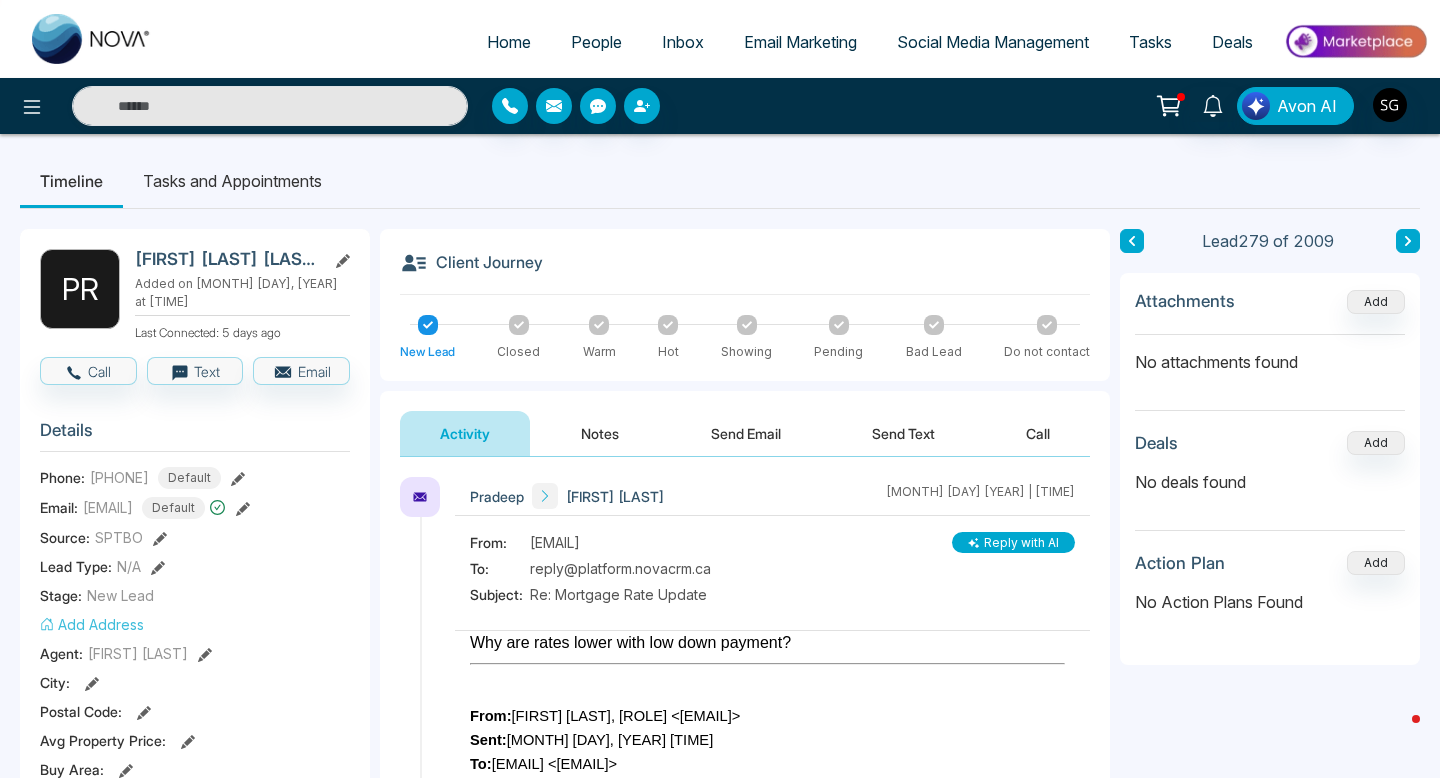 click on "Reply with AI" at bounding box center [1013, 542] 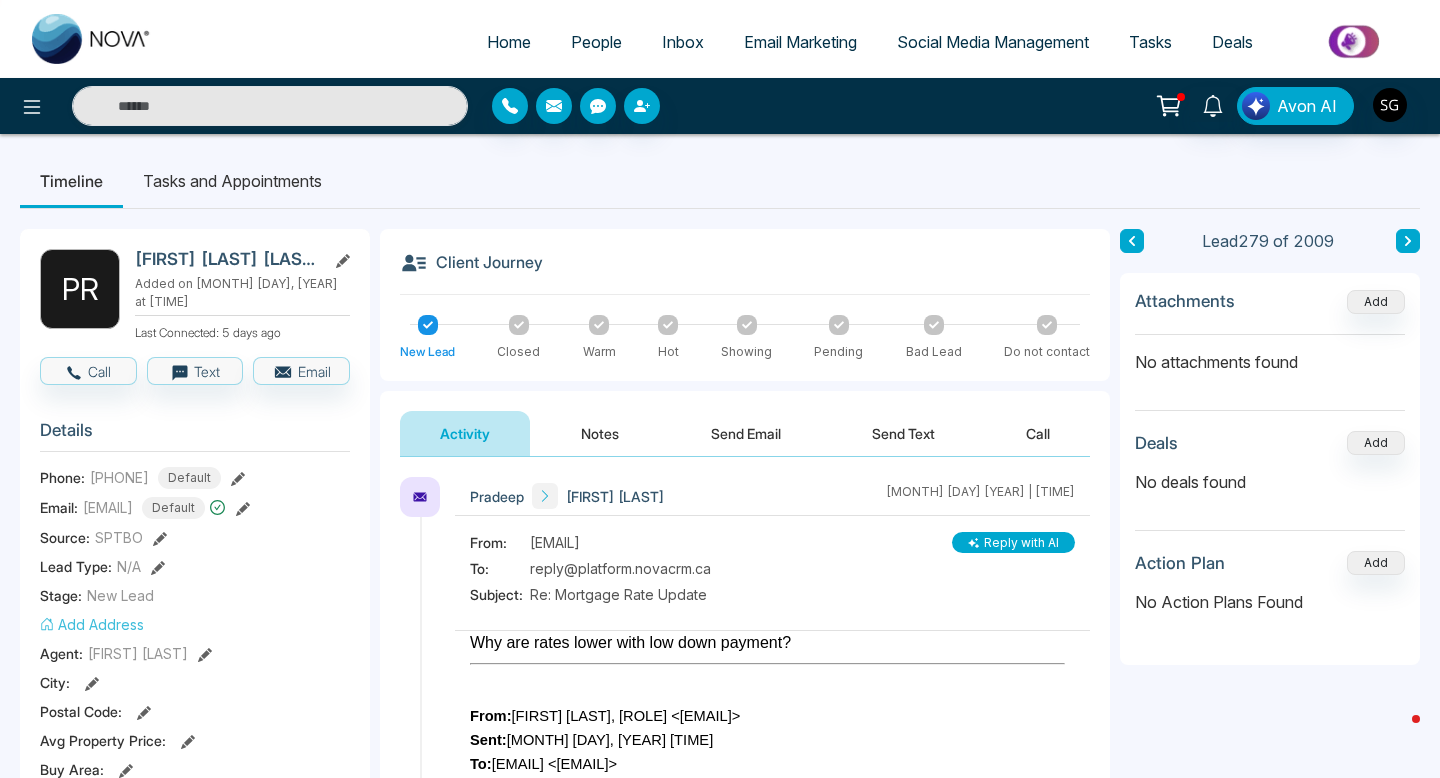 type on "**********" 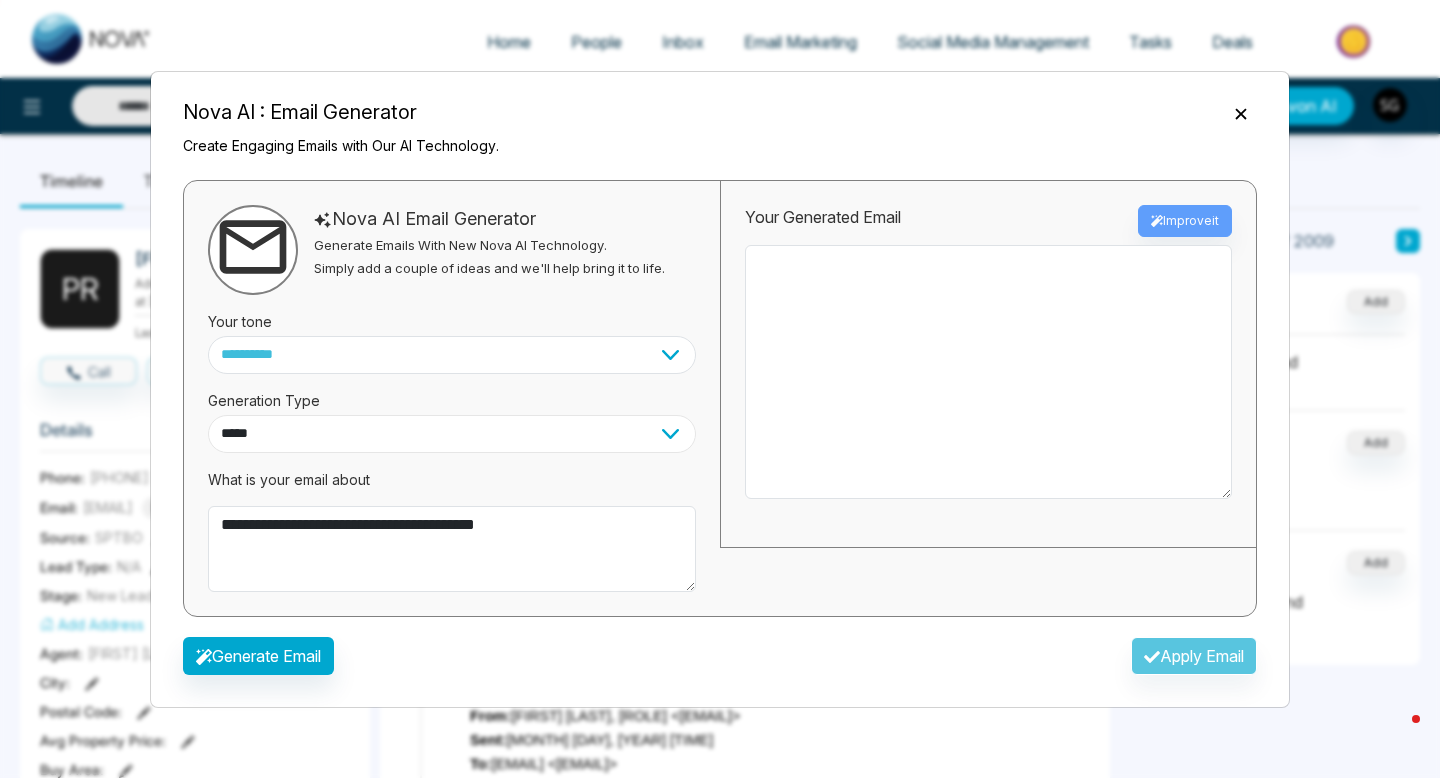 click on "*** ***** ******* ******* ********" at bounding box center [452, 434] 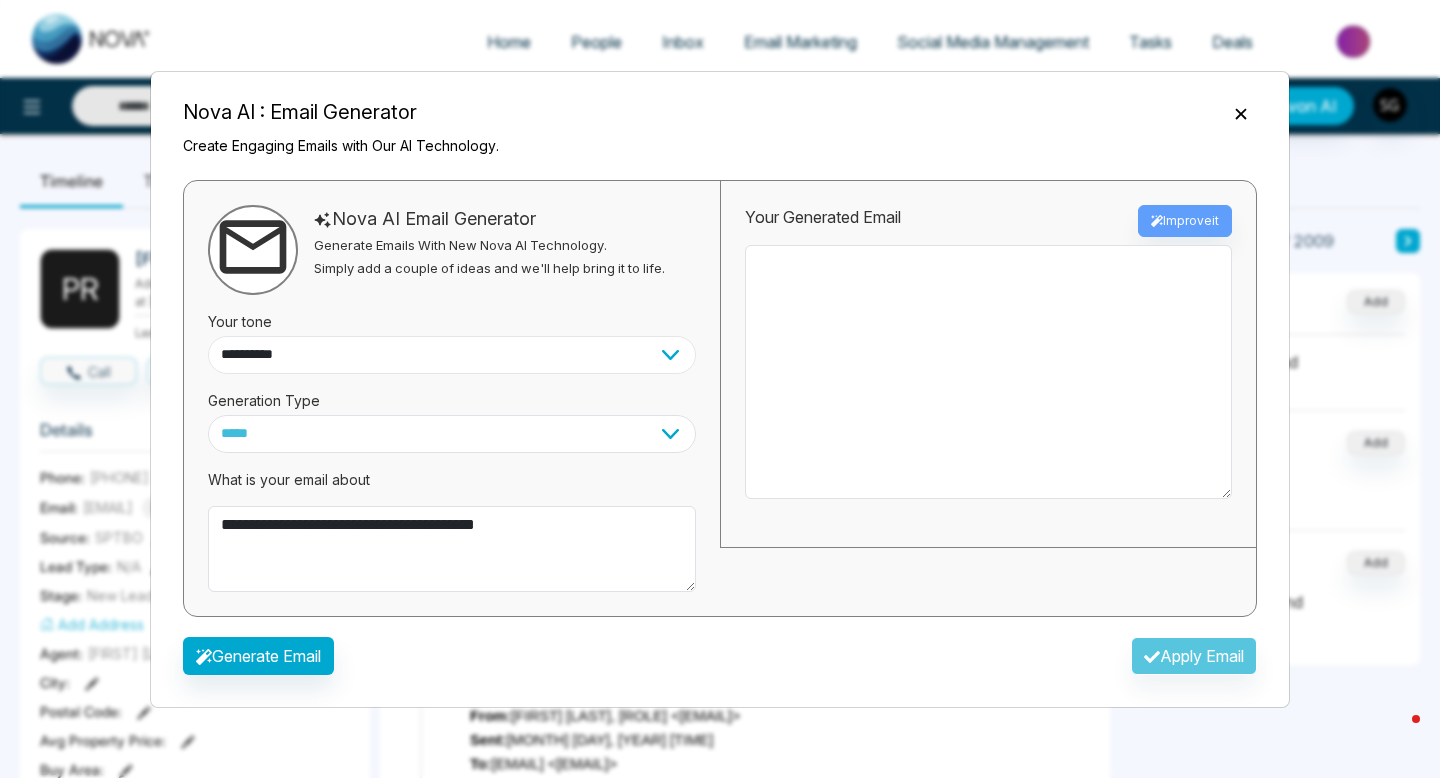 click on "**********" at bounding box center (452, 355) 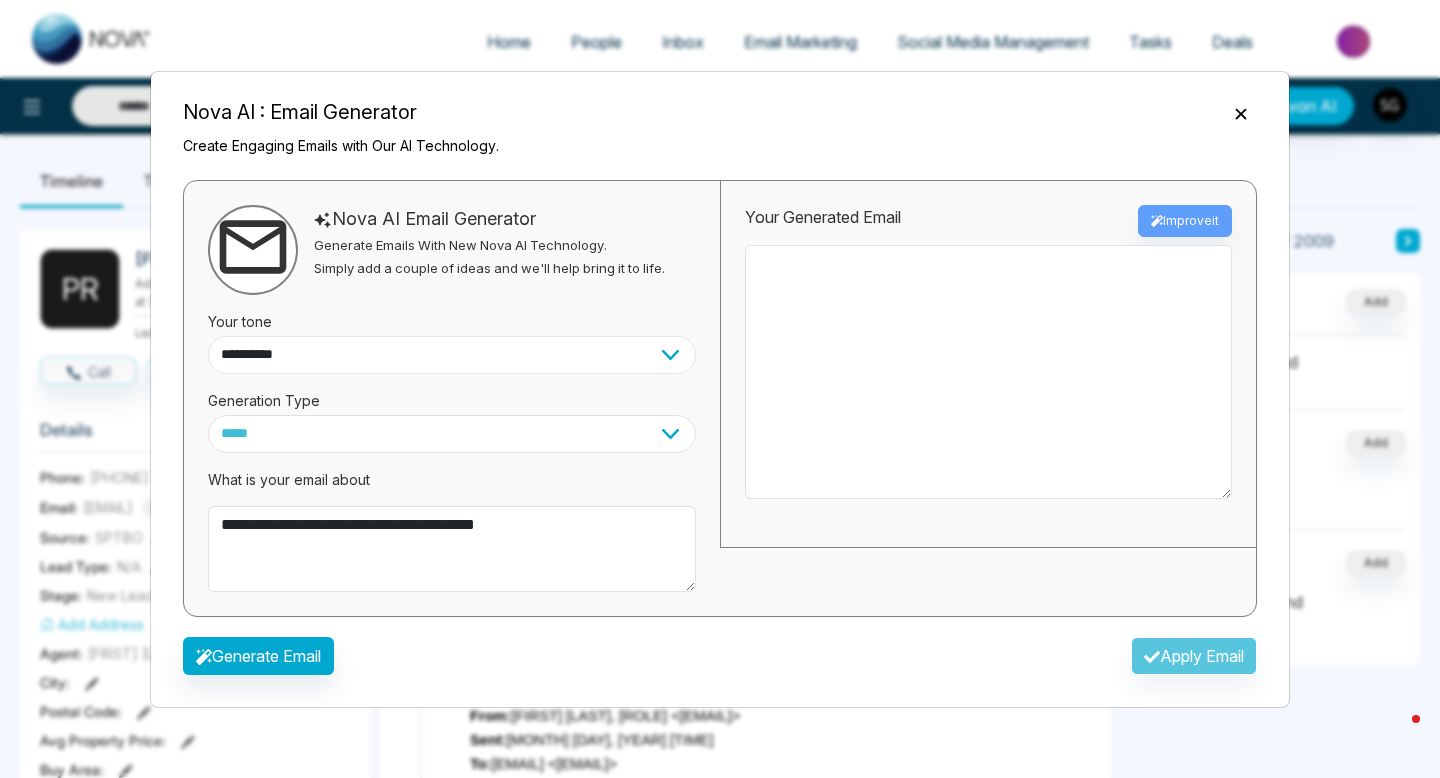 select on "**********" 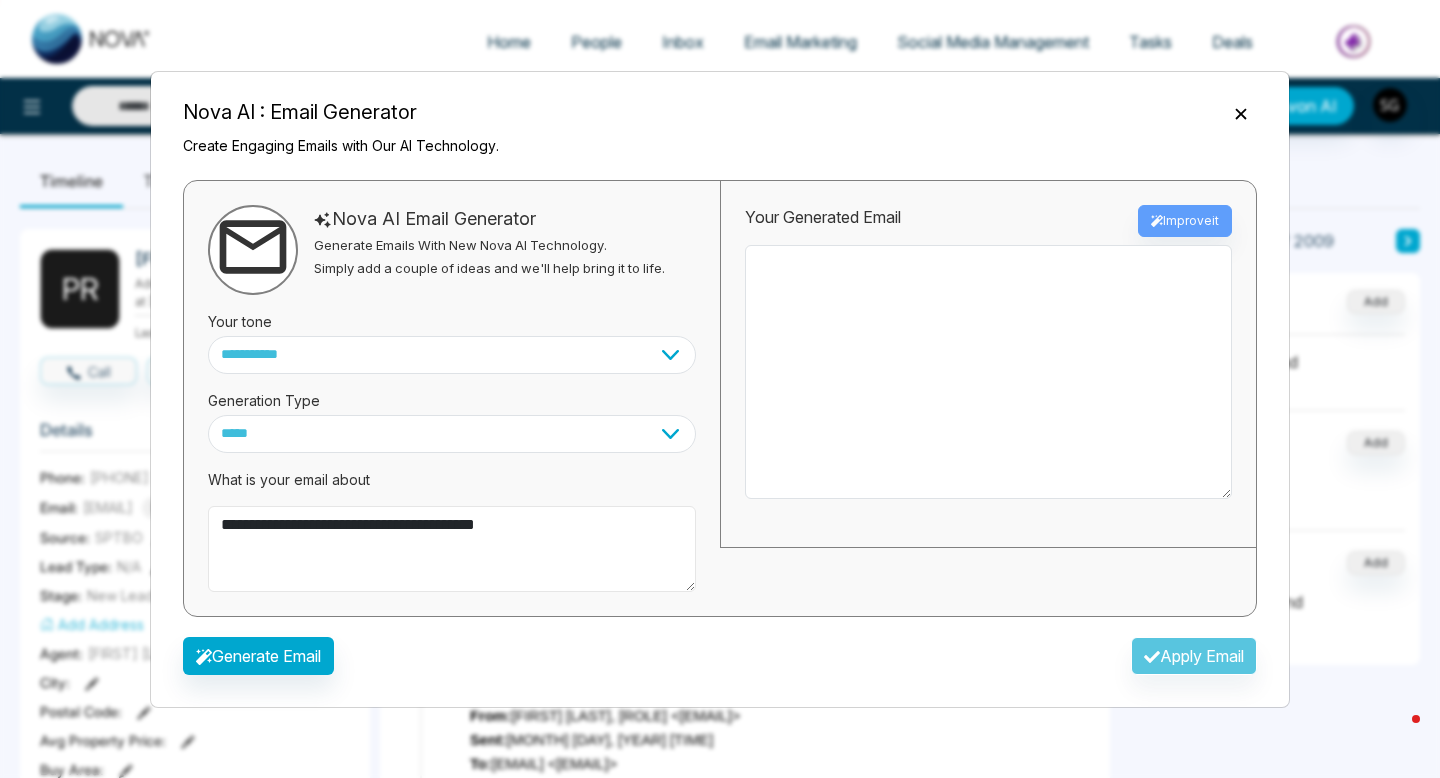 click on "**********" at bounding box center [452, 549] 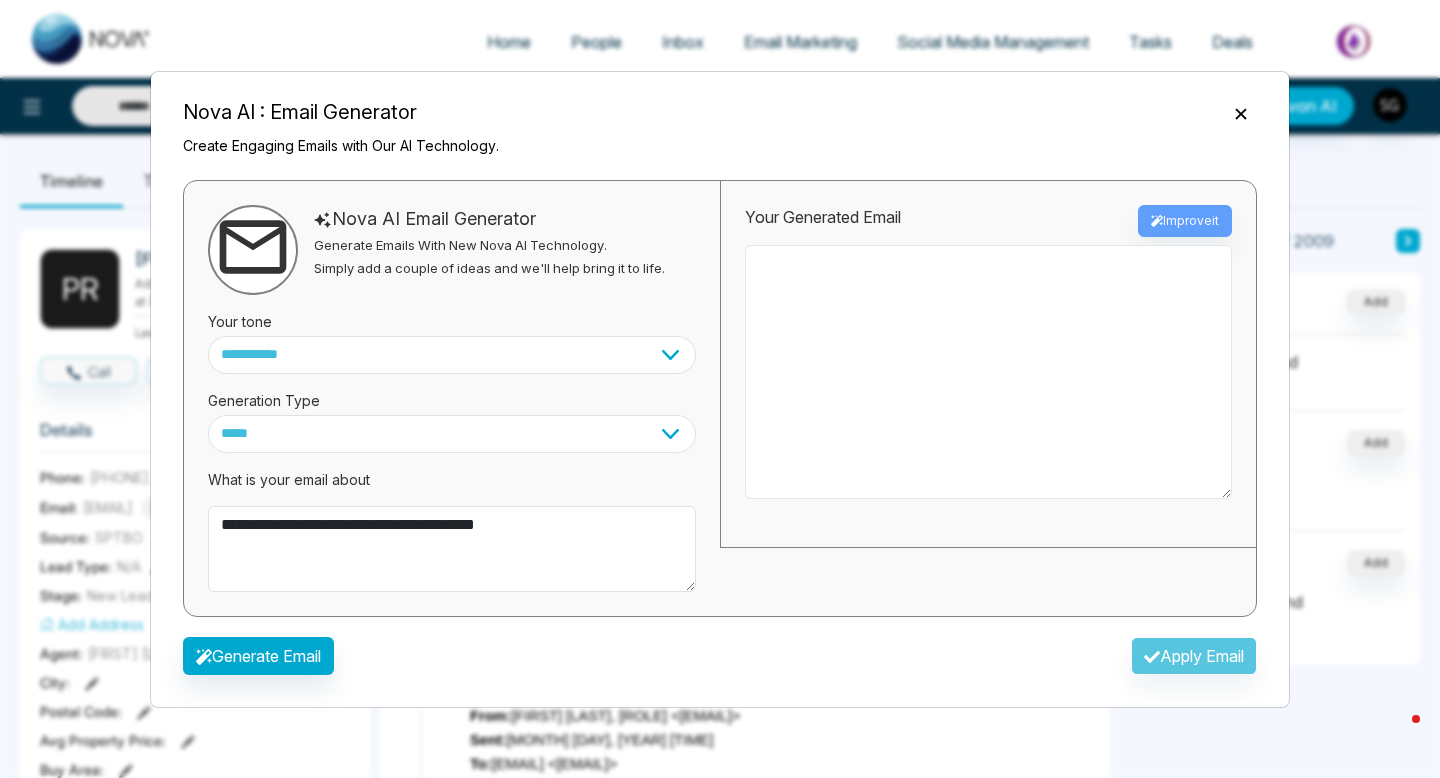 click at bounding box center (988, 372) 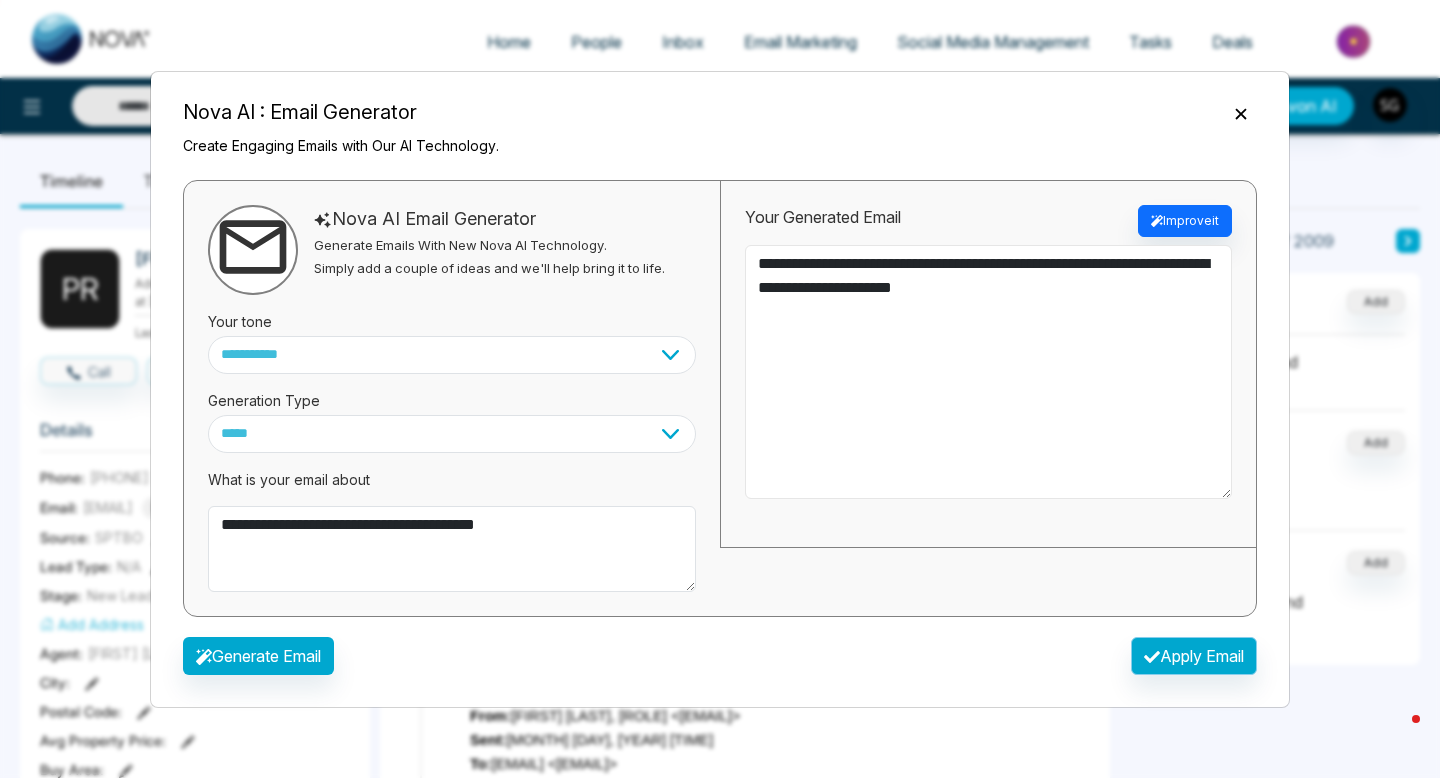 type on "**********" 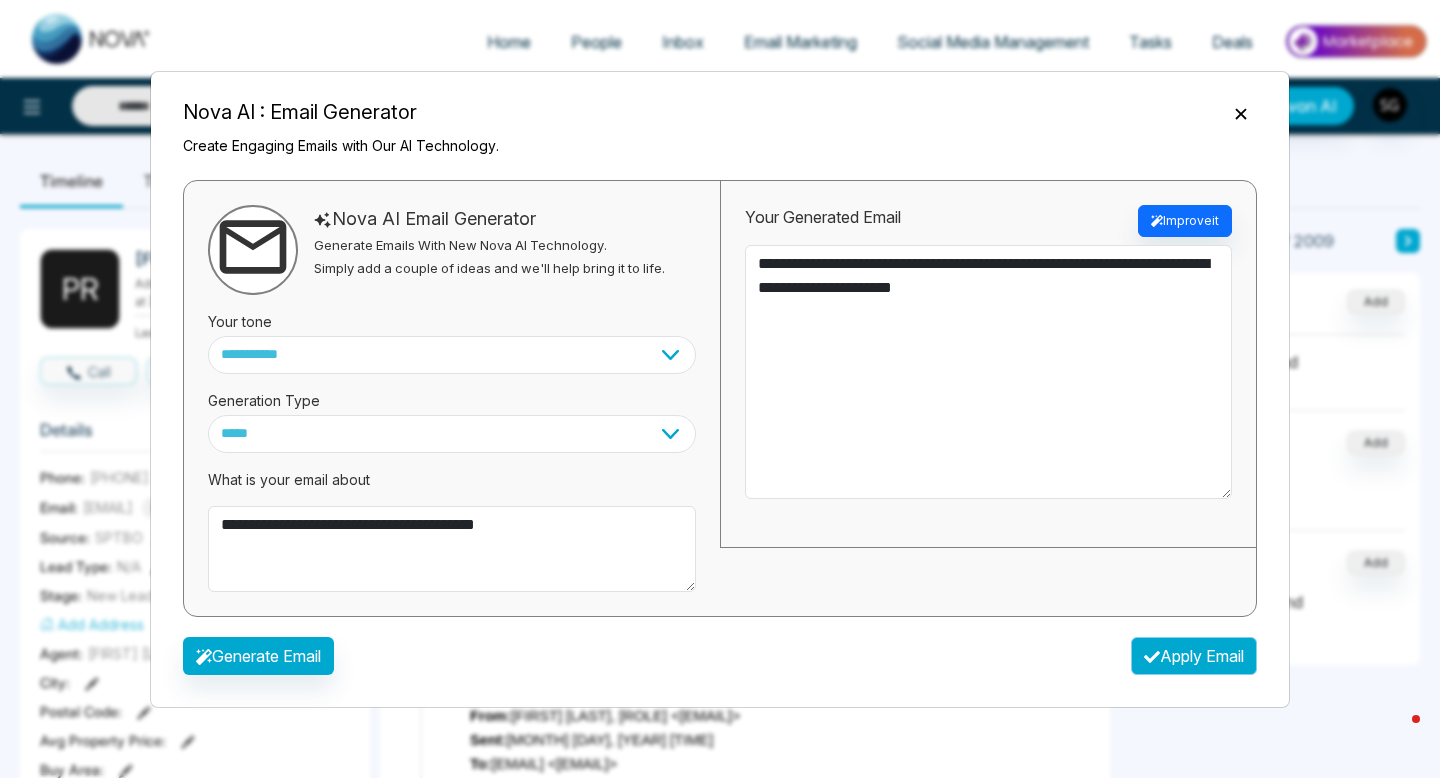 click on "Apply Email" at bounding box center [1194, 656] 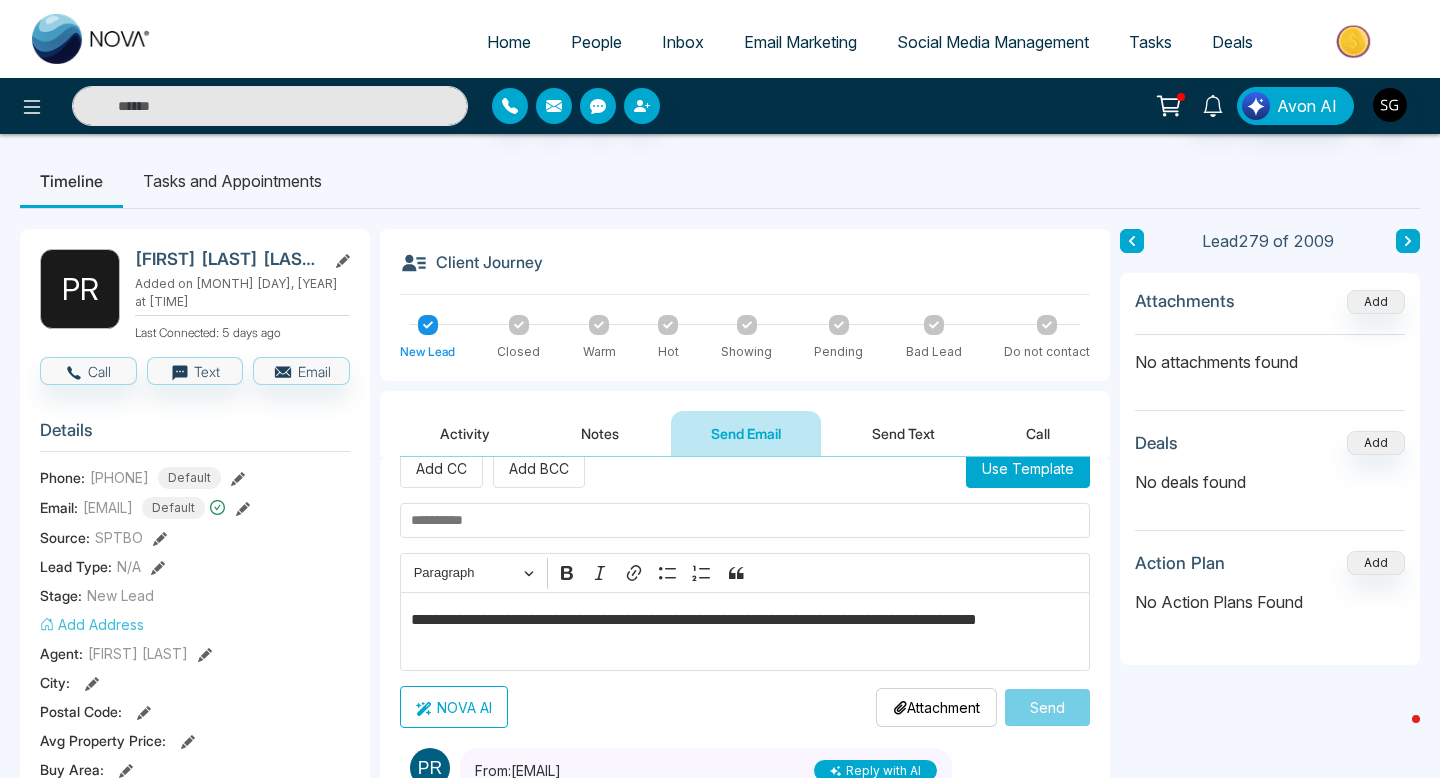 scroll, scrollTop: 0, scrollLeft: 0, axis: both 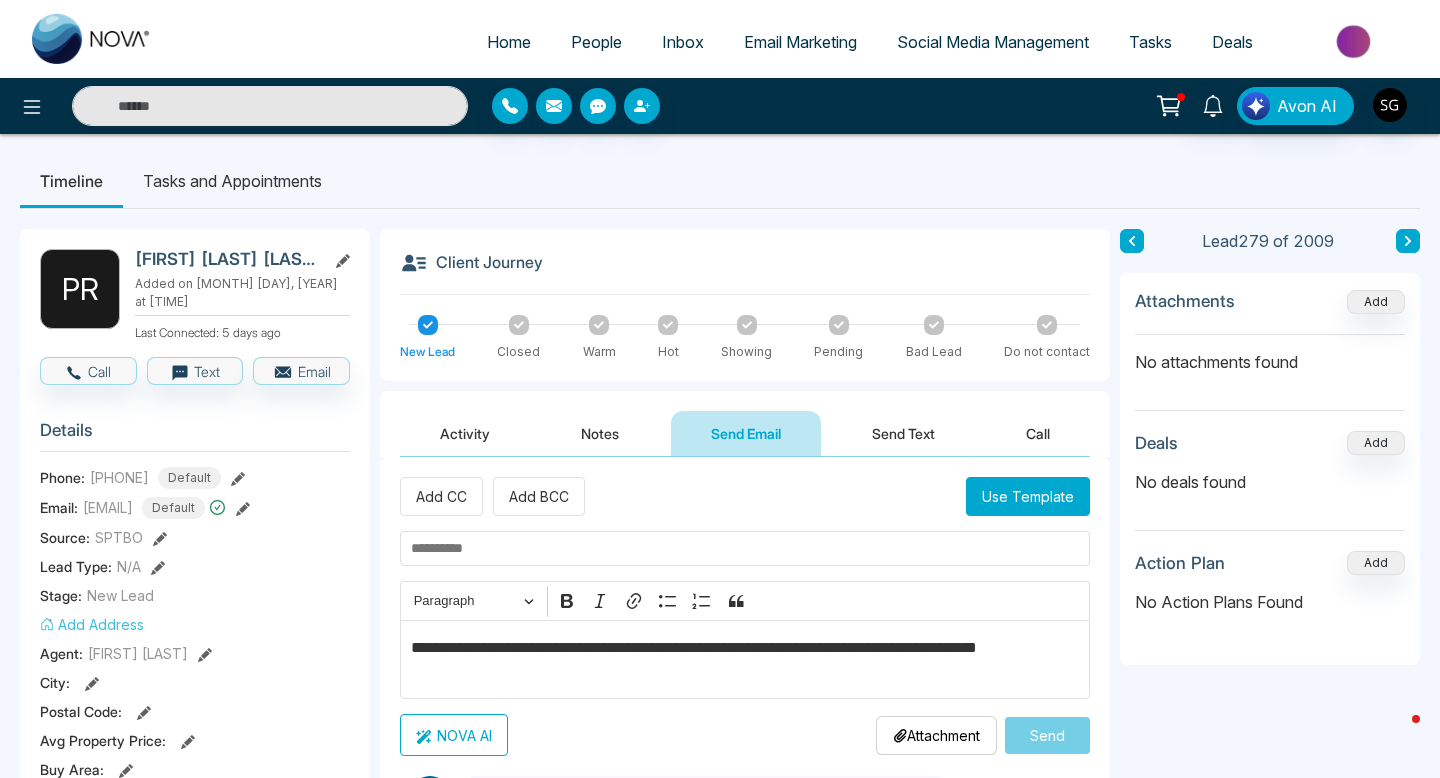 click at bounding box center (745, 548) 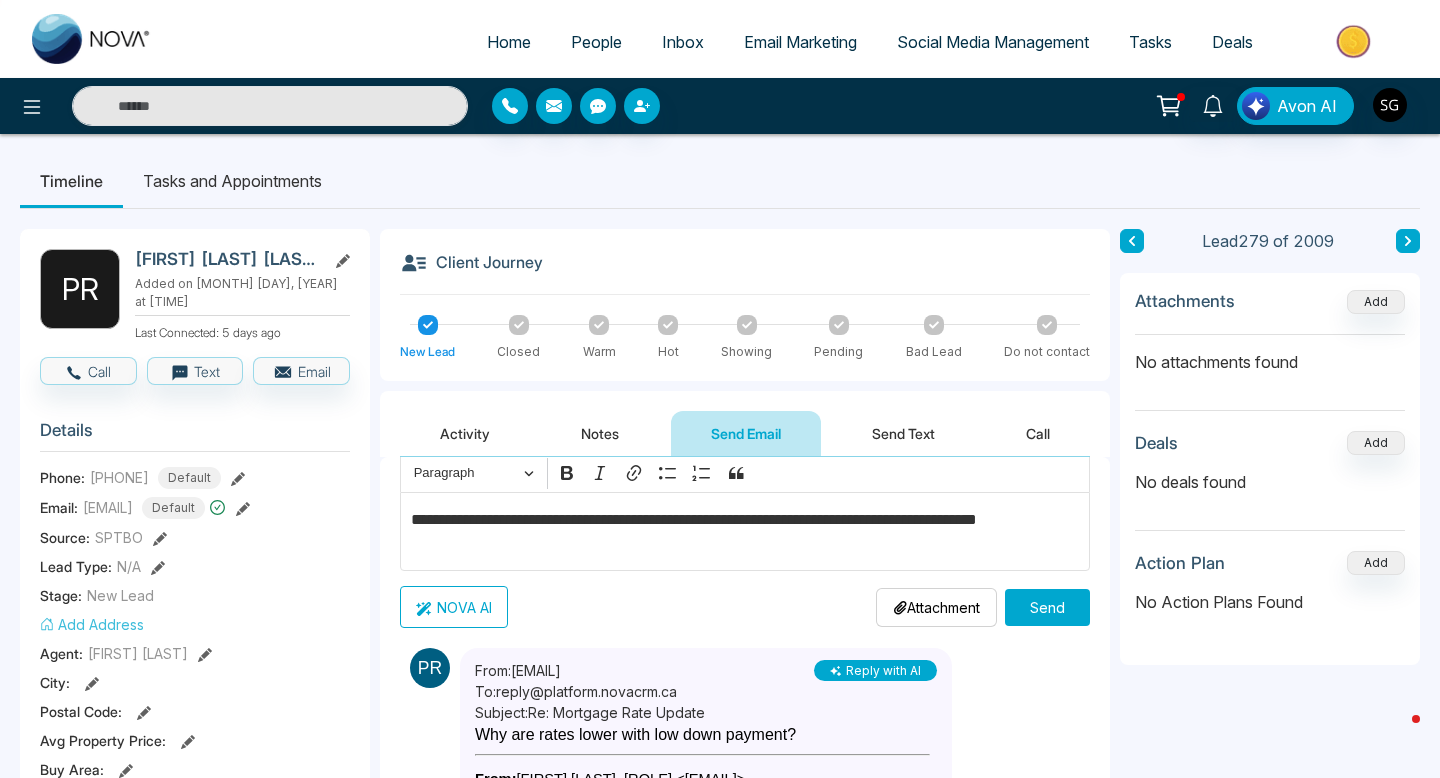 scroll, scrollTop: 130, scrollLeft: 0, axis: vertical 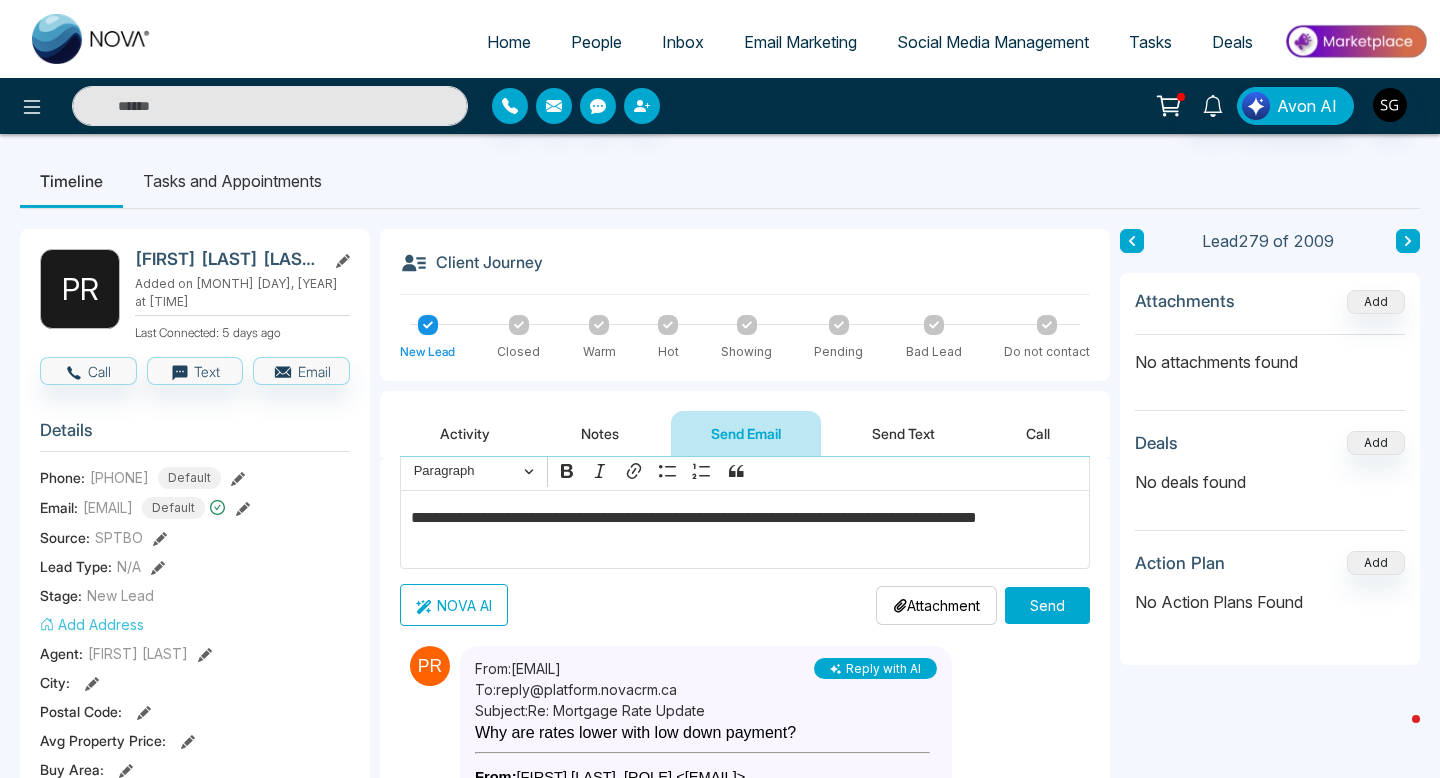 type on "**********" 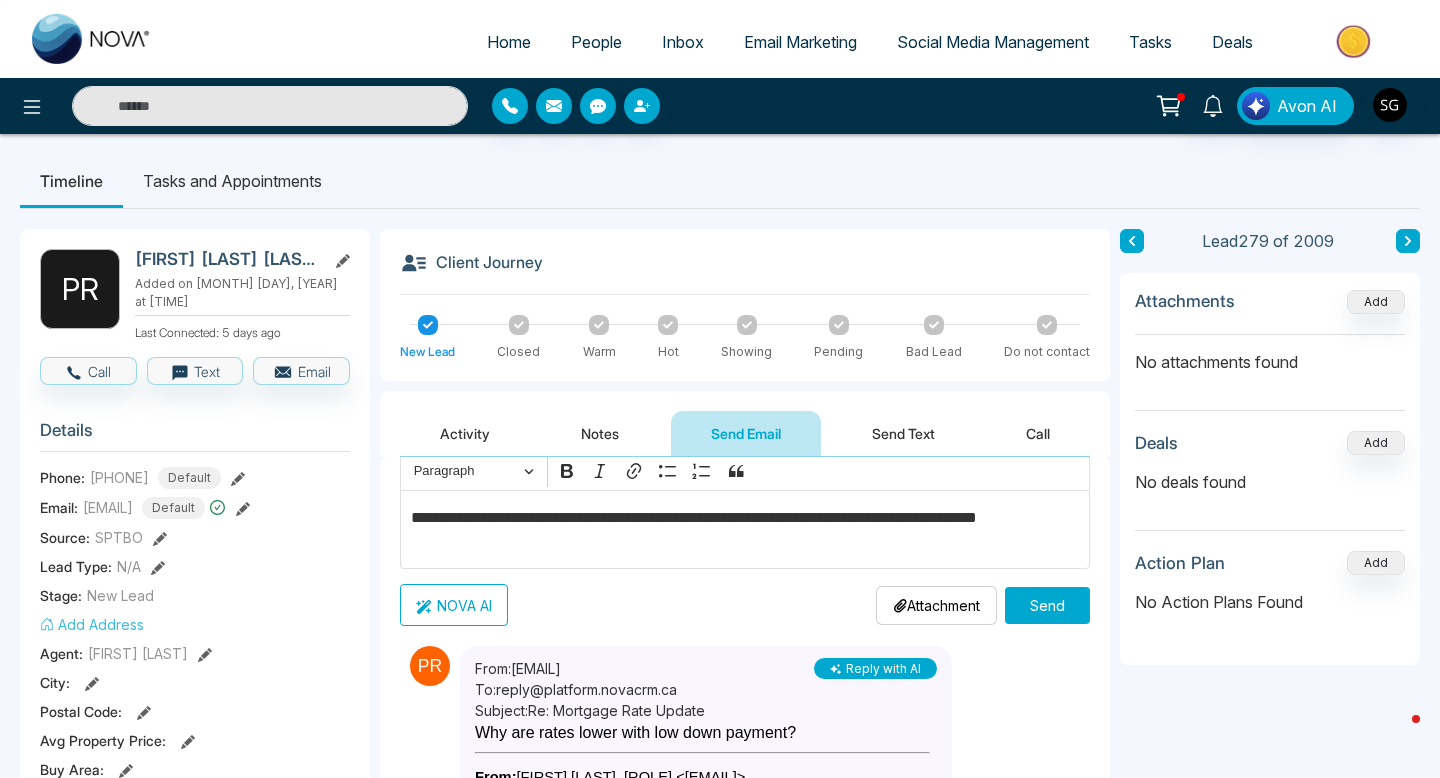 click on "Send" at bounding box center [1047, 605] 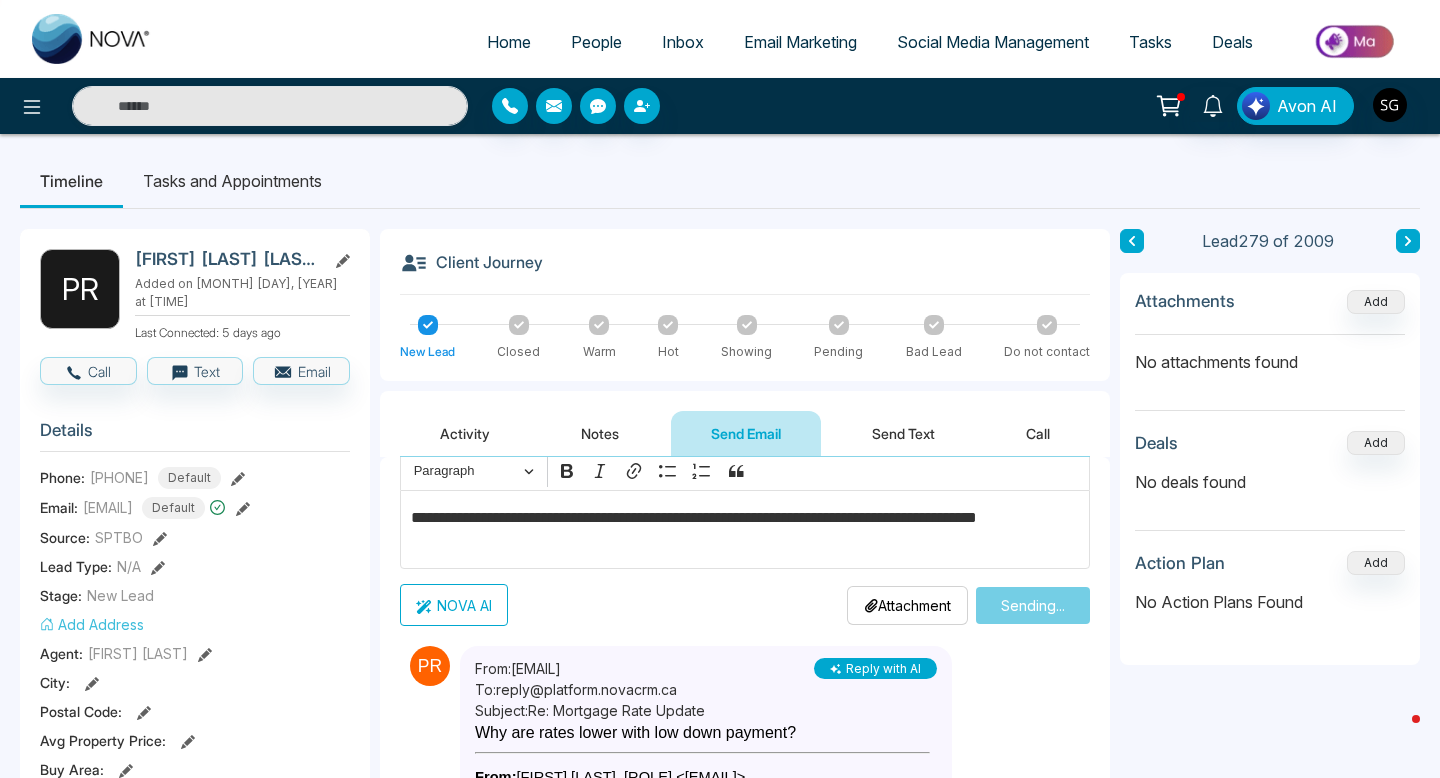 type 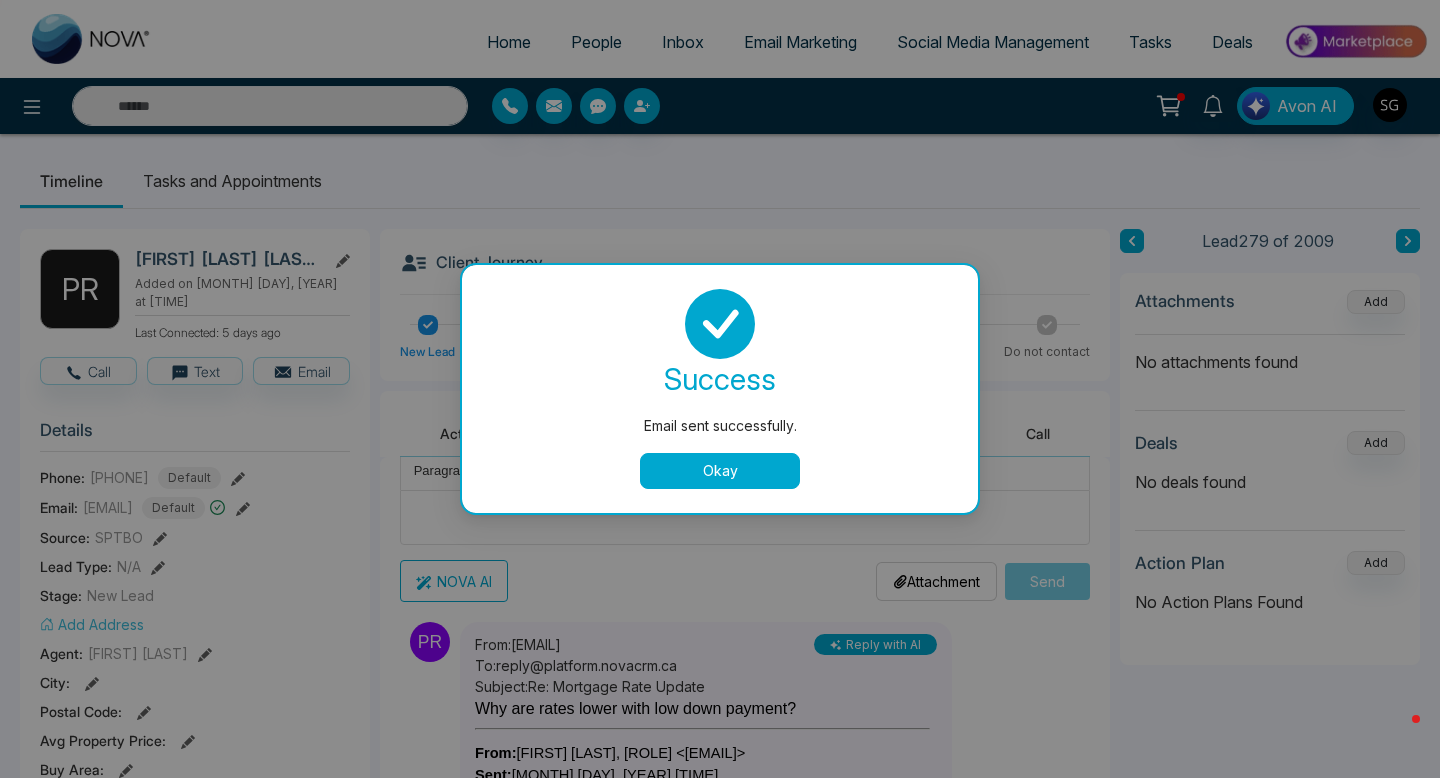click on "Okay" at bounding box center [720, 471] 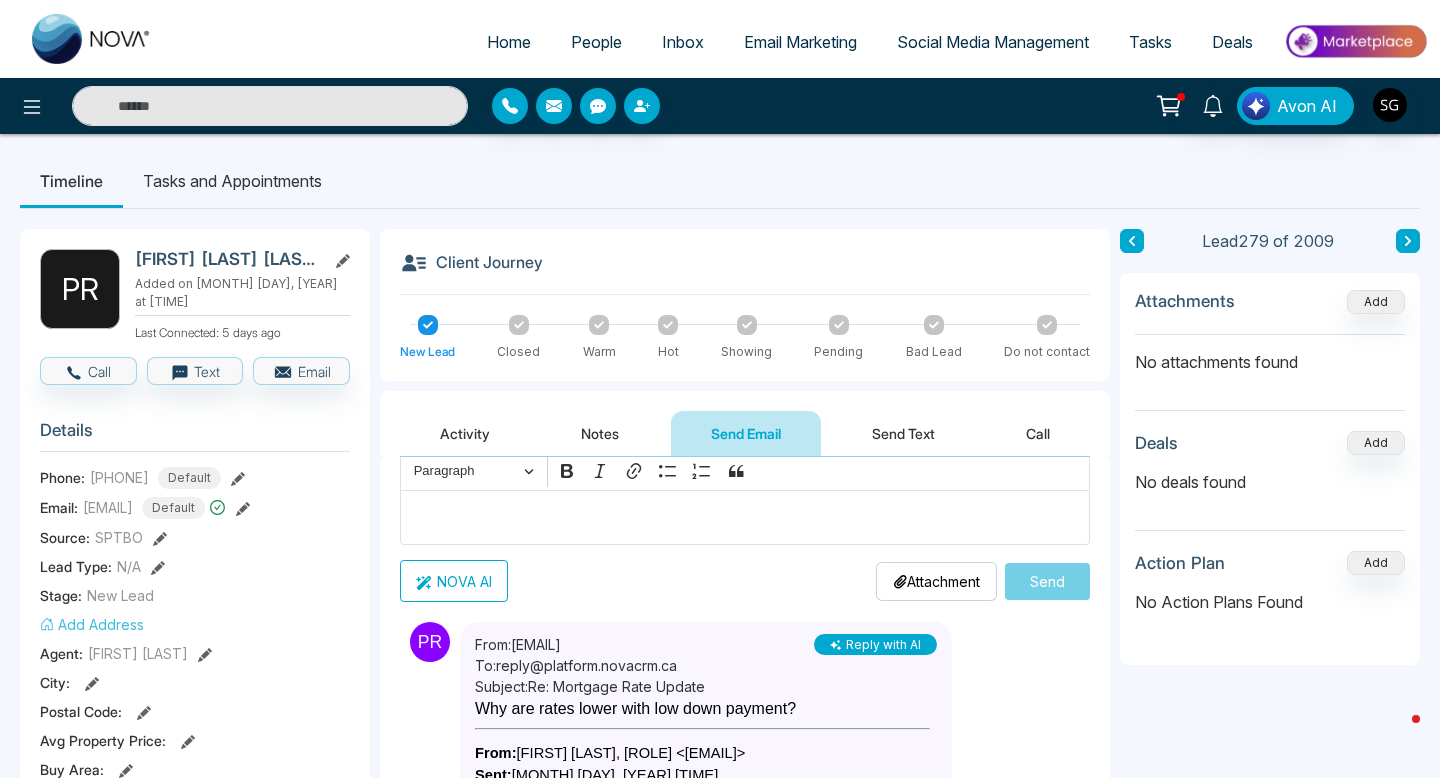click at bounding box center (92, 39) 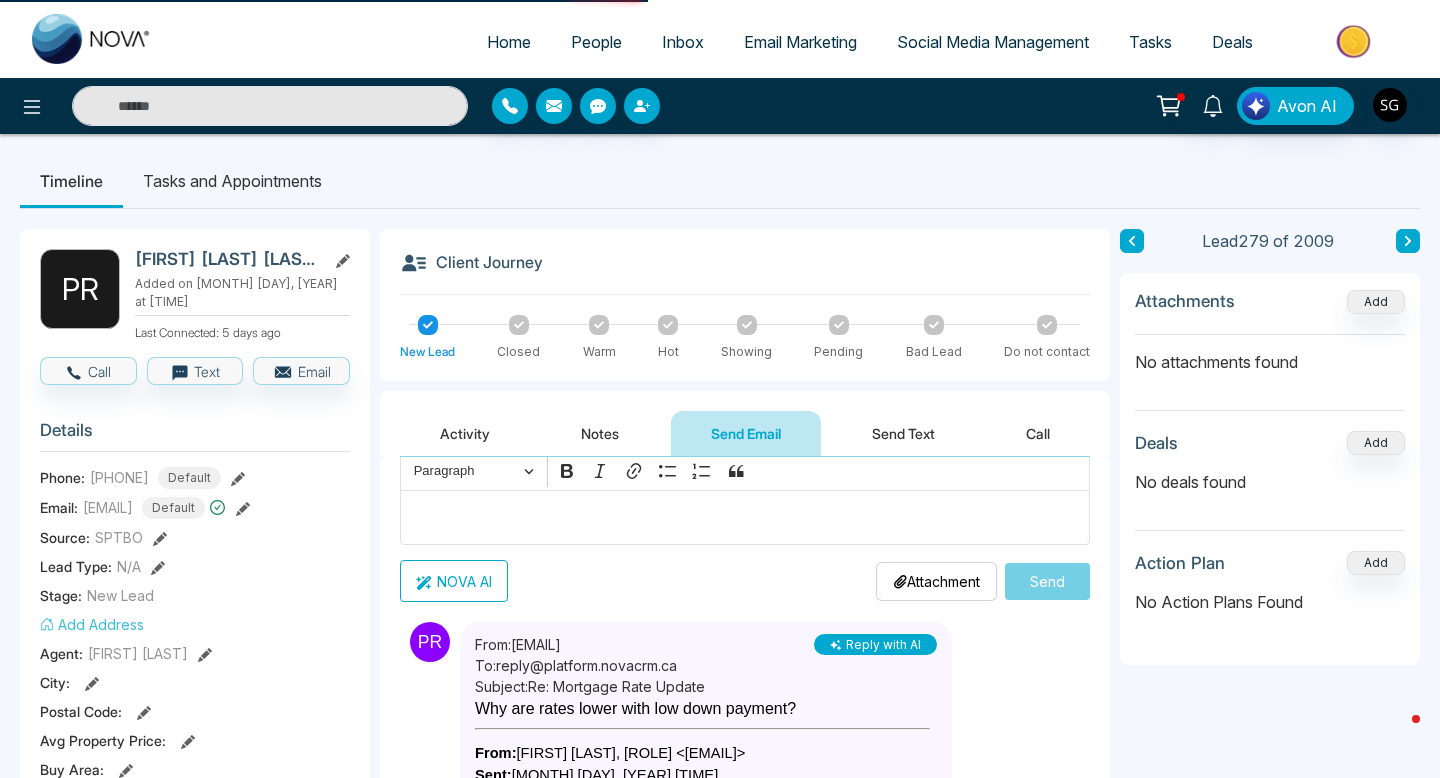 select on "*" 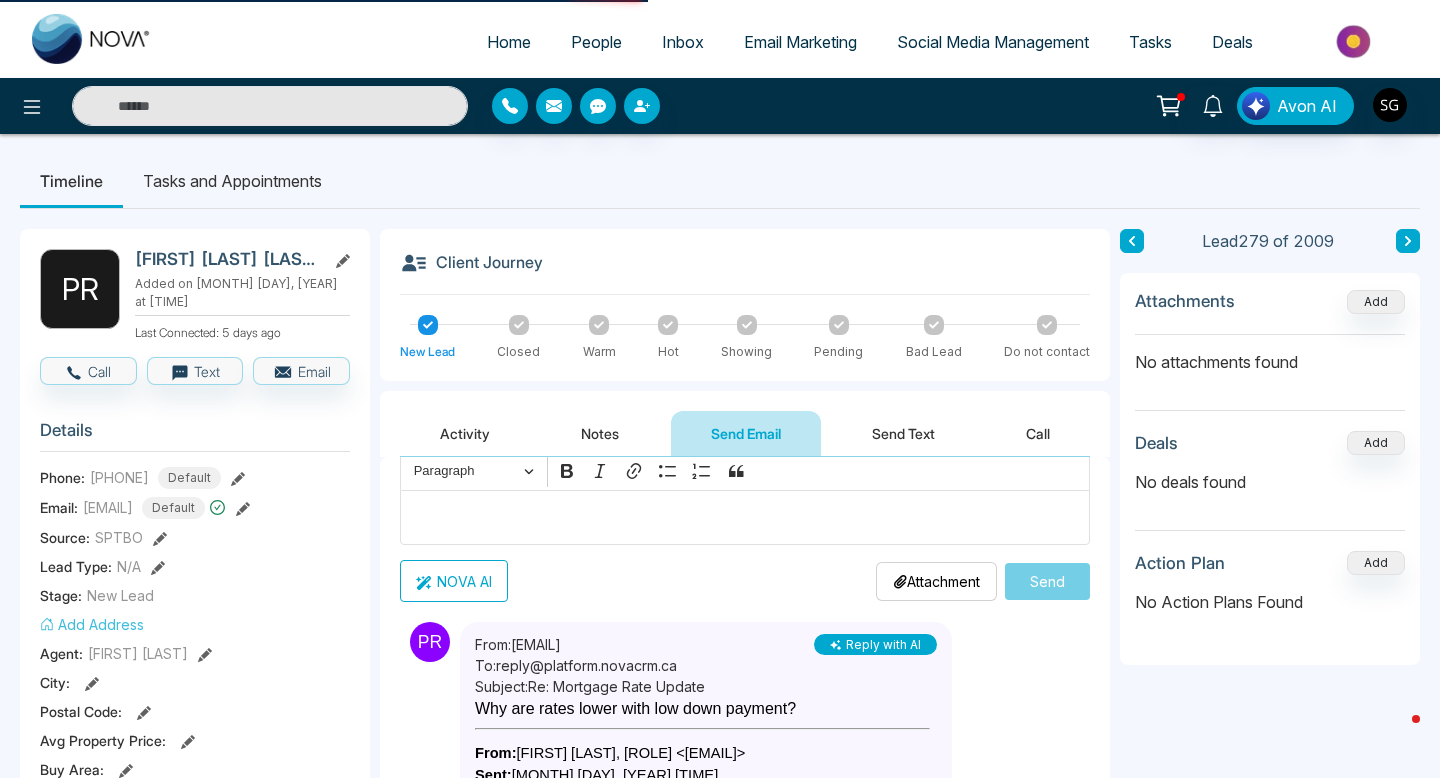 select on "*" 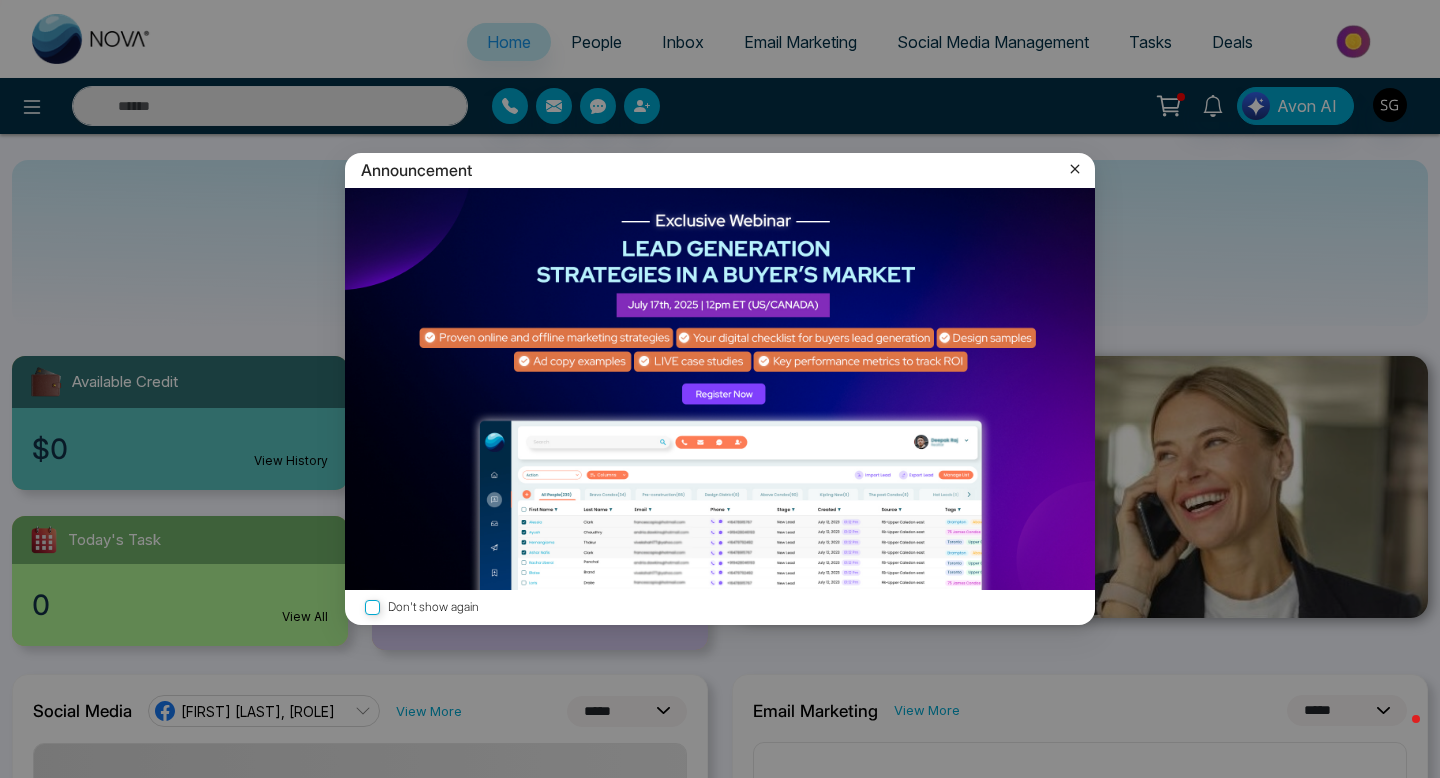 click 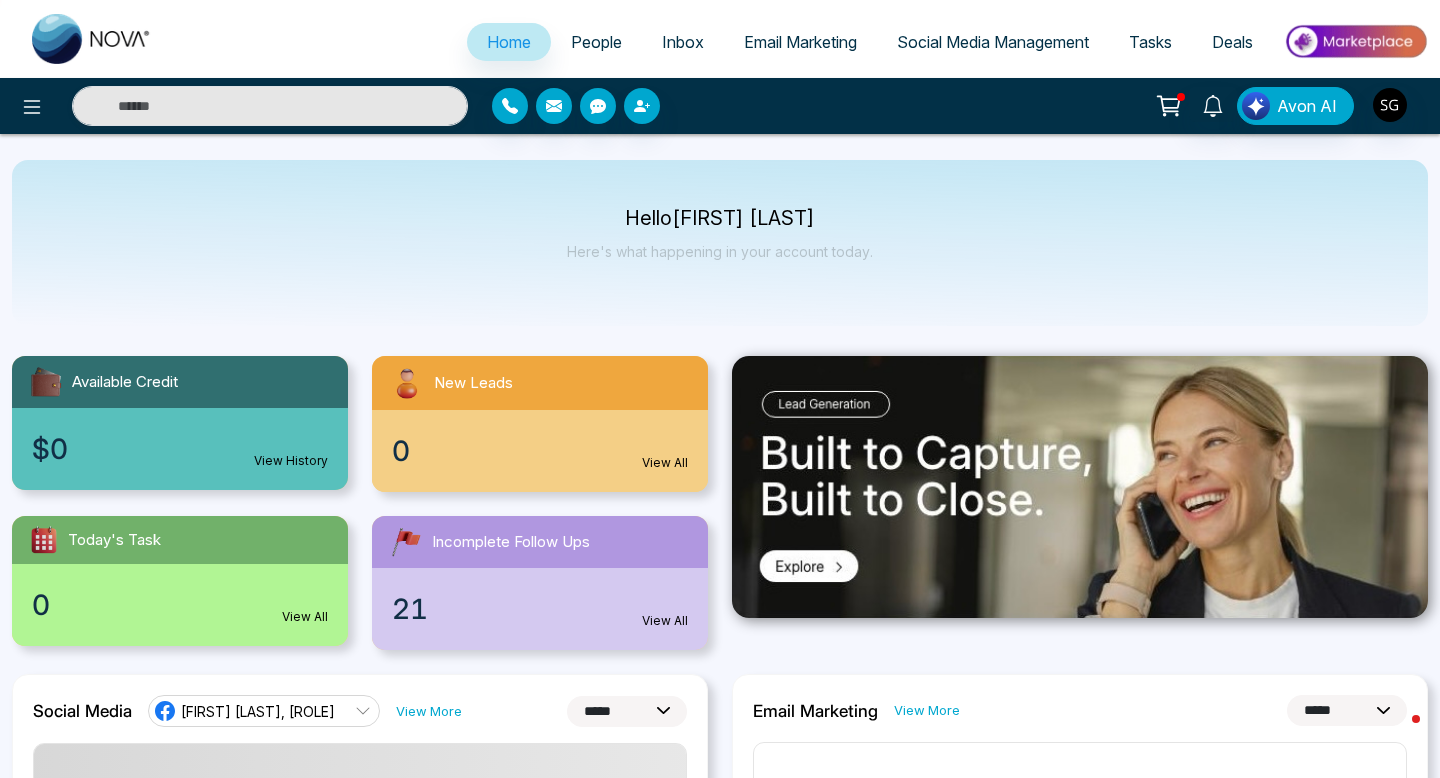 click on "View All" at bounding box center (665, 621) 